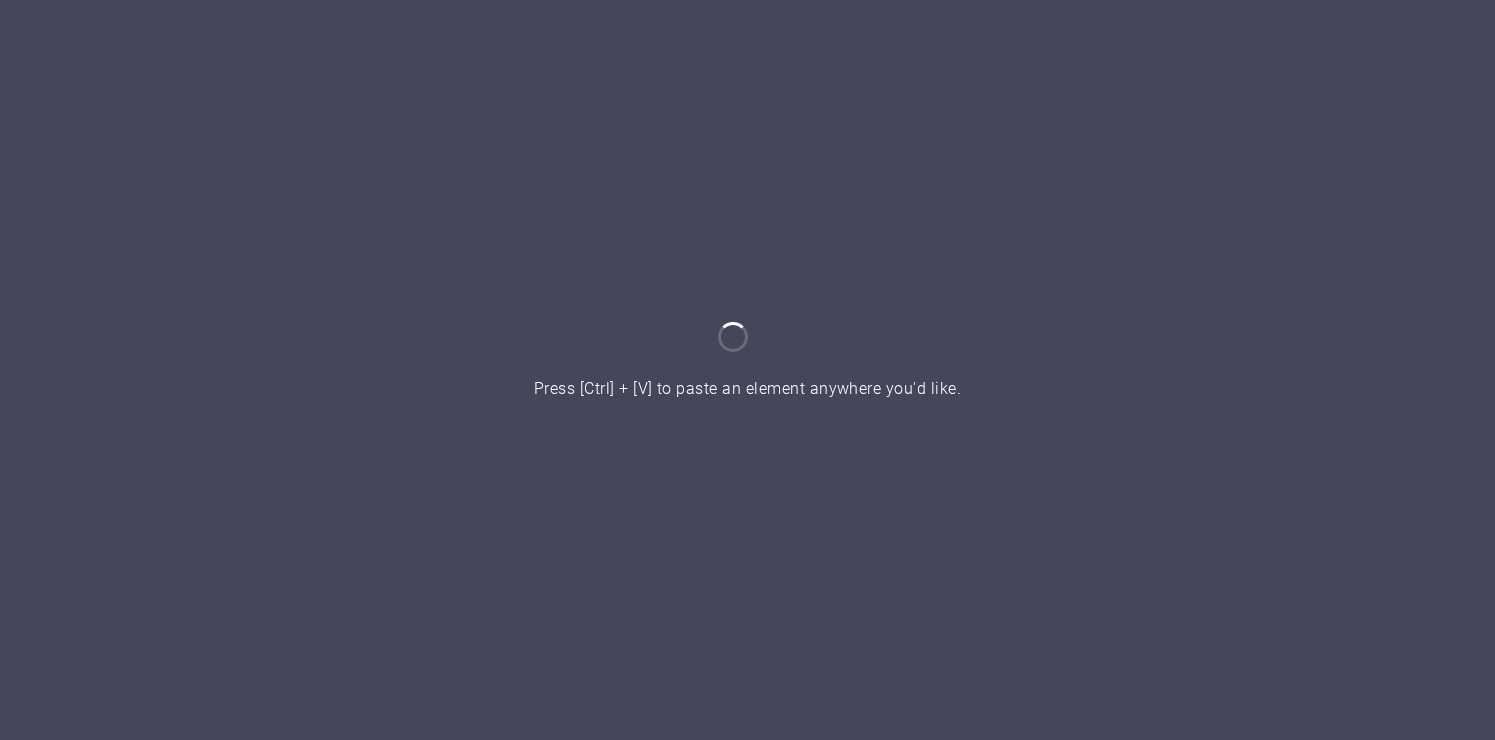 scroll, scrollTop: 0, scrollLeft: 0, axis: both 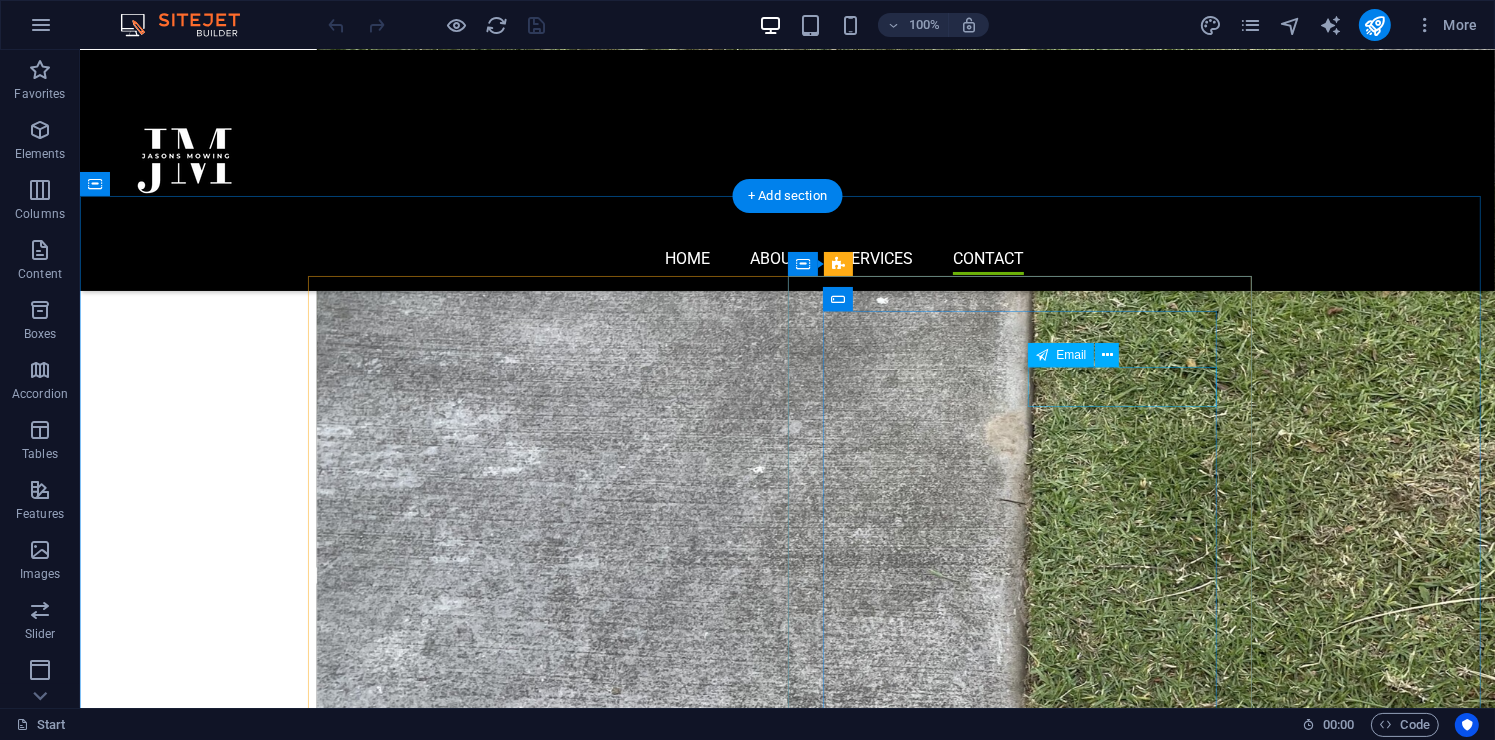 click 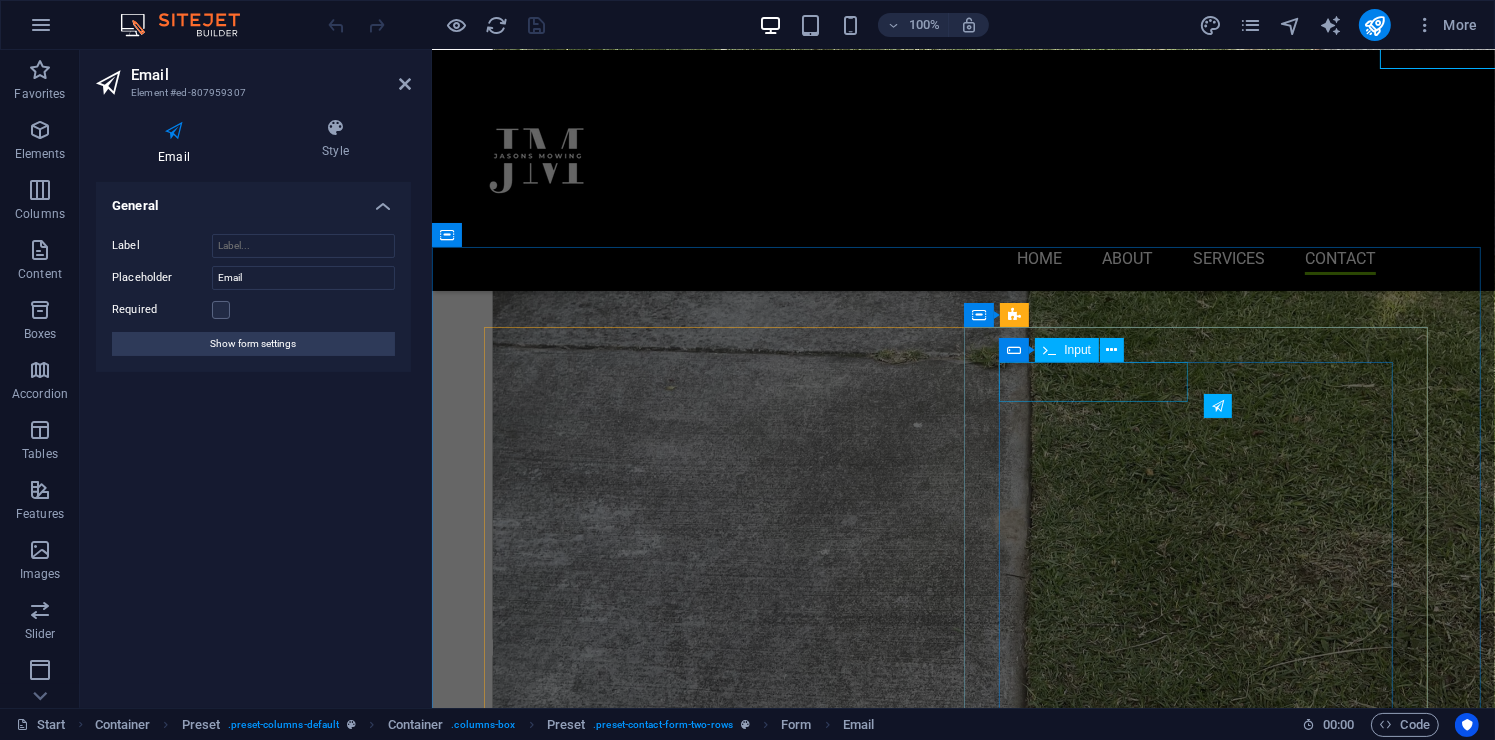 scroll, scrollTop: 3378, scrollLeft: 0, axis: vertical 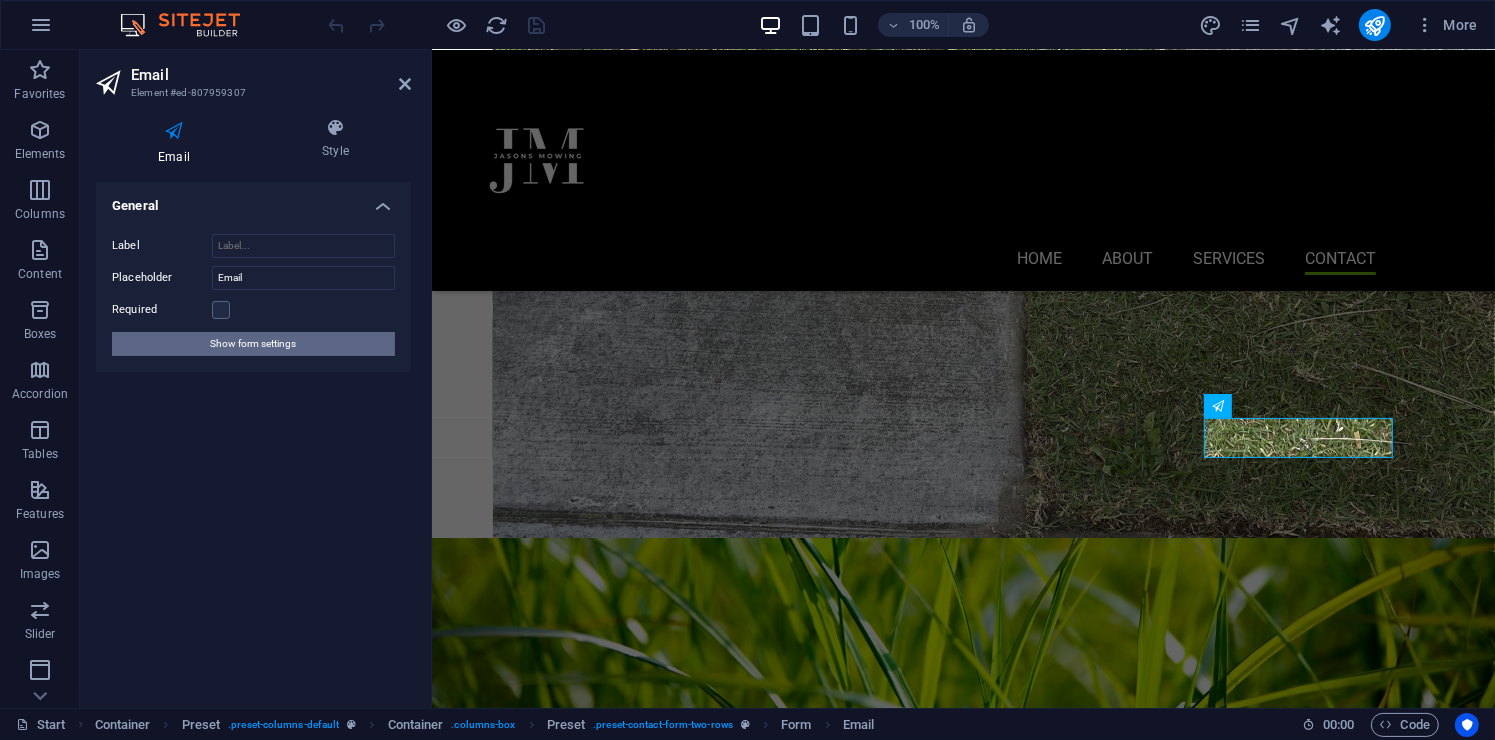 click on "Show form settings" at bounding box center [254, 344] 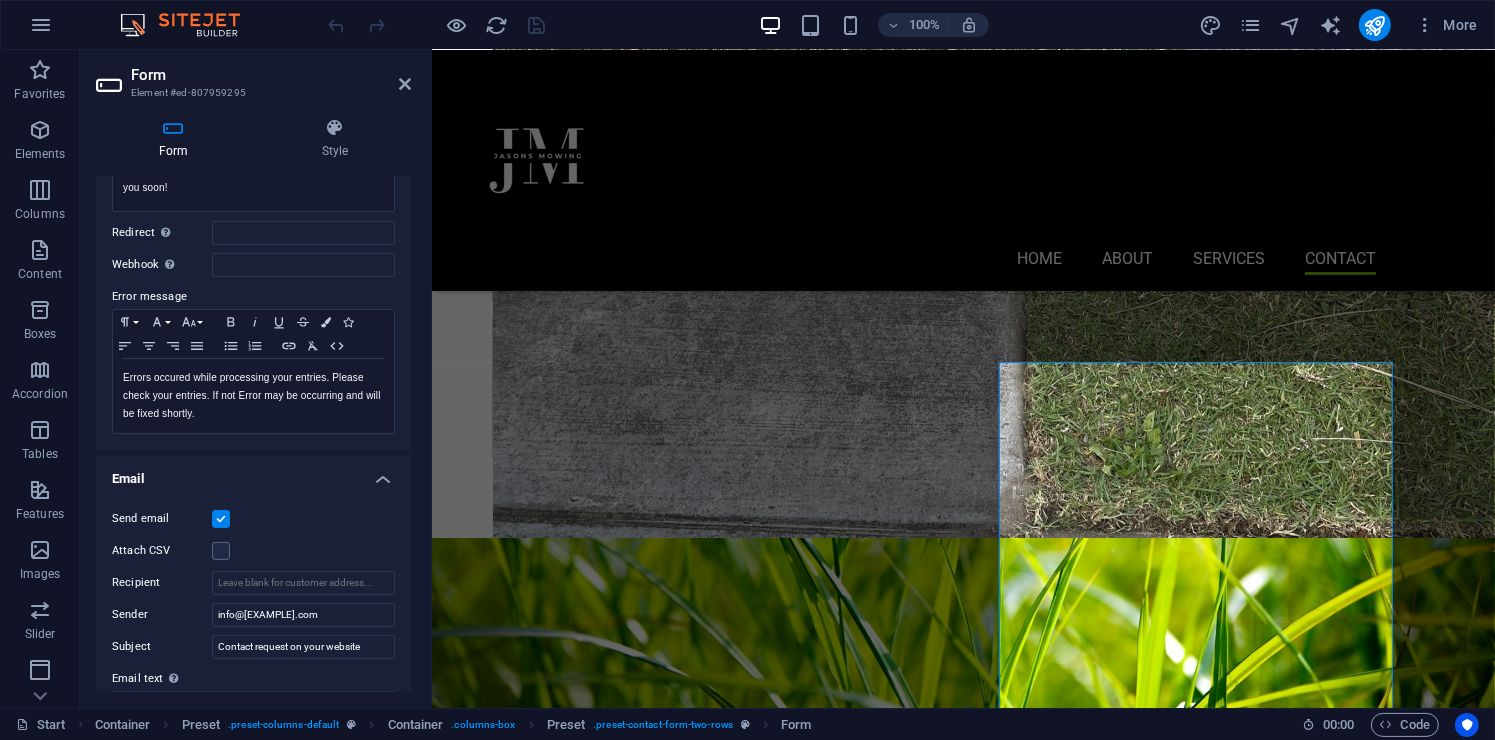 scroll, scrollTop: 292, scrollLeft: 0, axis: vertical 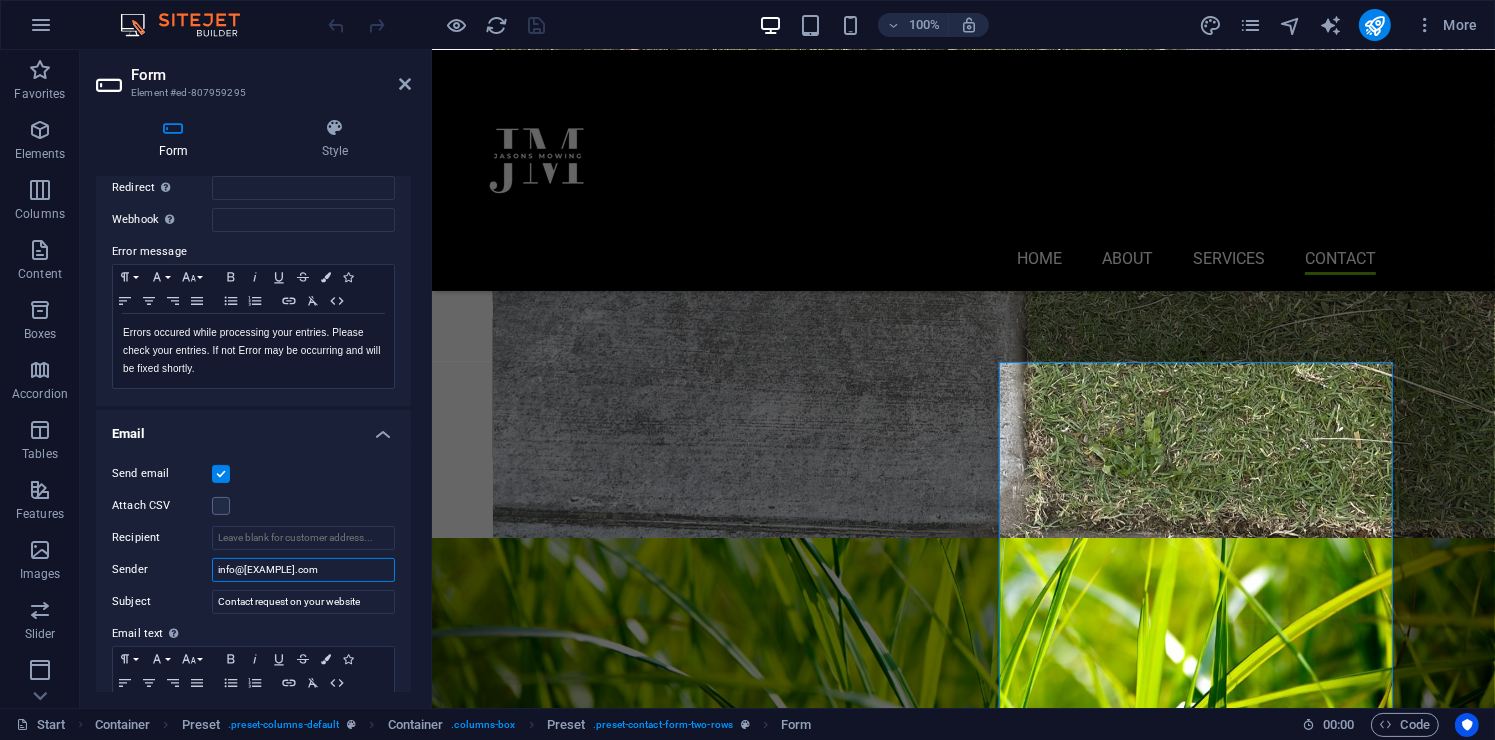click on "info@[EXAMPLE].com" at bounding box center (303, 570) 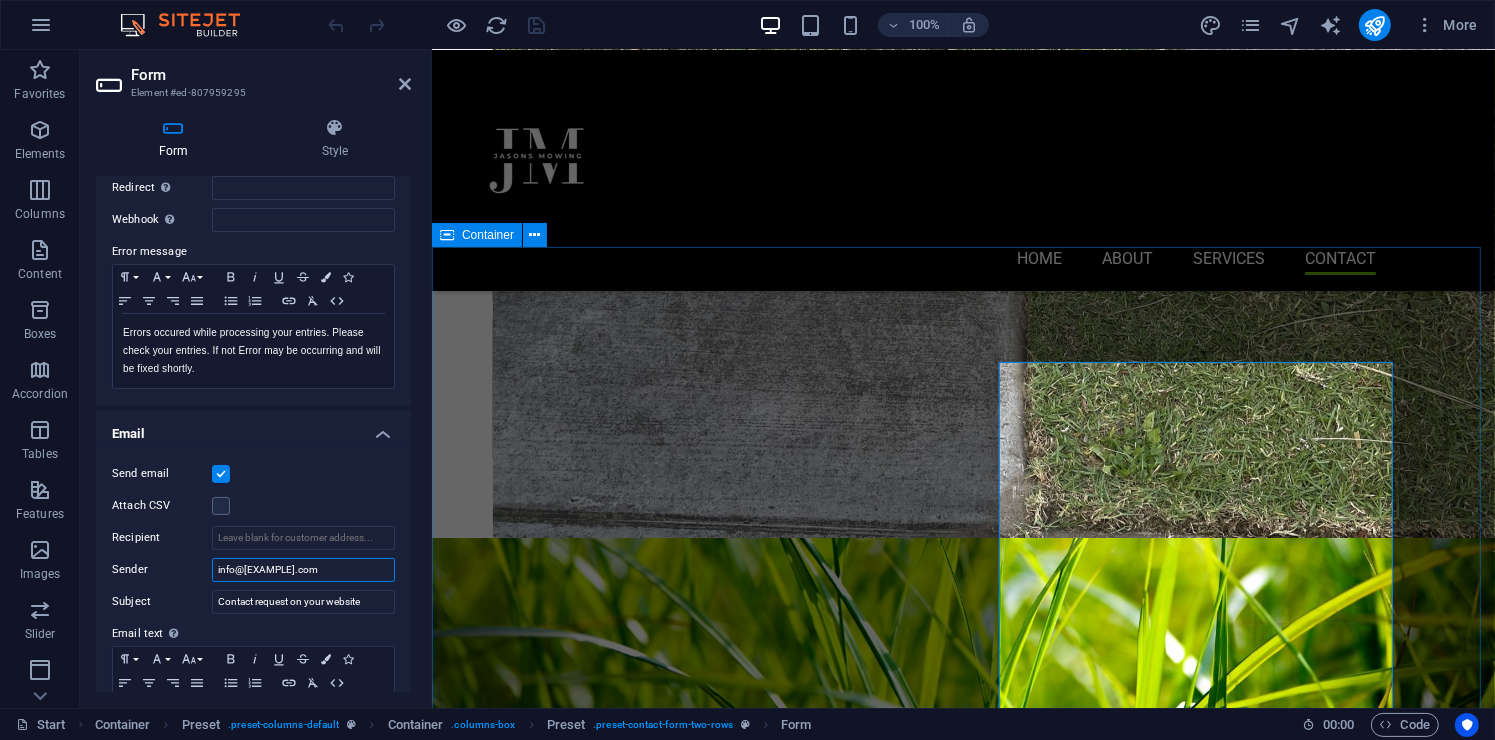 drag, startPoint x: 729, startPoint y: 616, endPoint x: 466, endPoint y: 548, distance: 271.64868 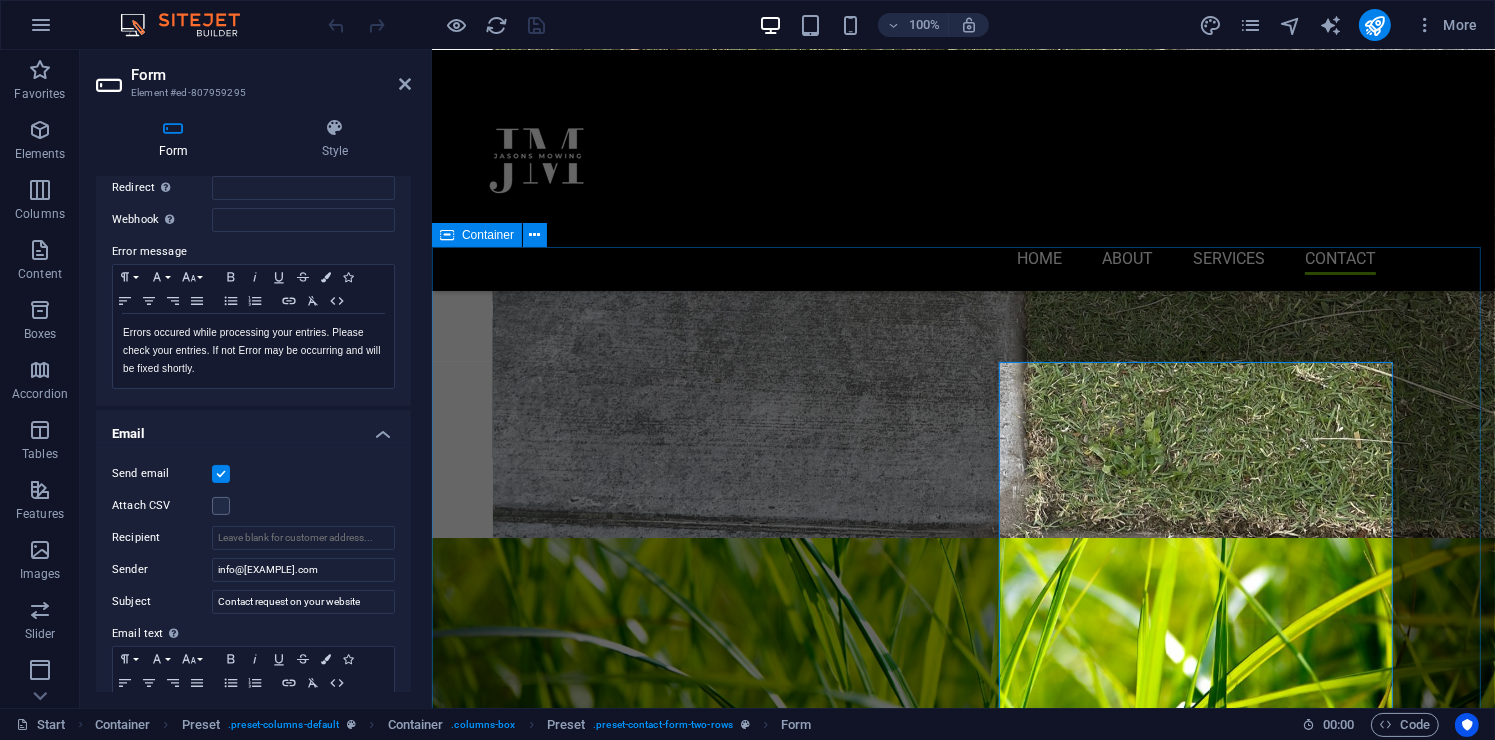 scroll, scrollTop: 0, scrollLeft: 0, axis: both 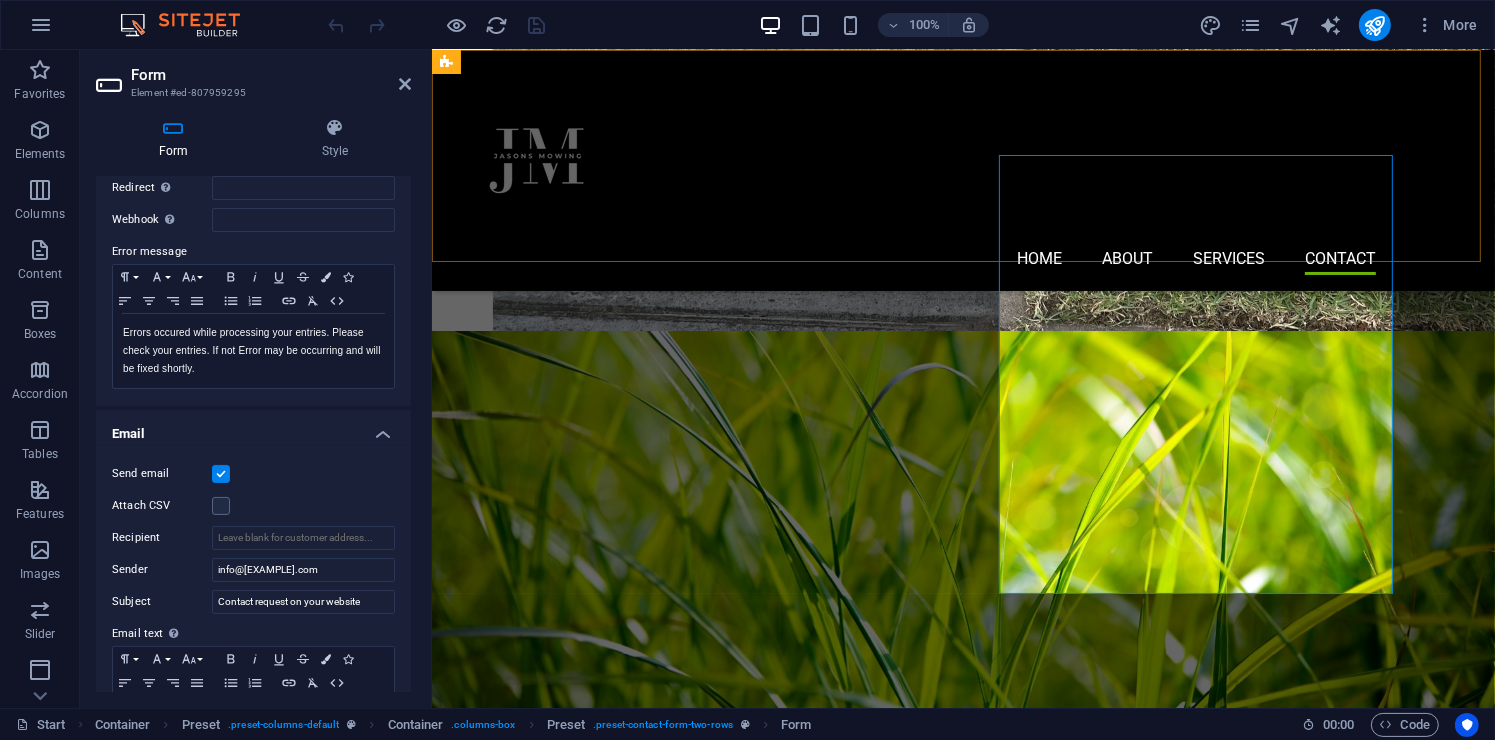 click on "Home About Services Contact" at bounding box center [962, 170] 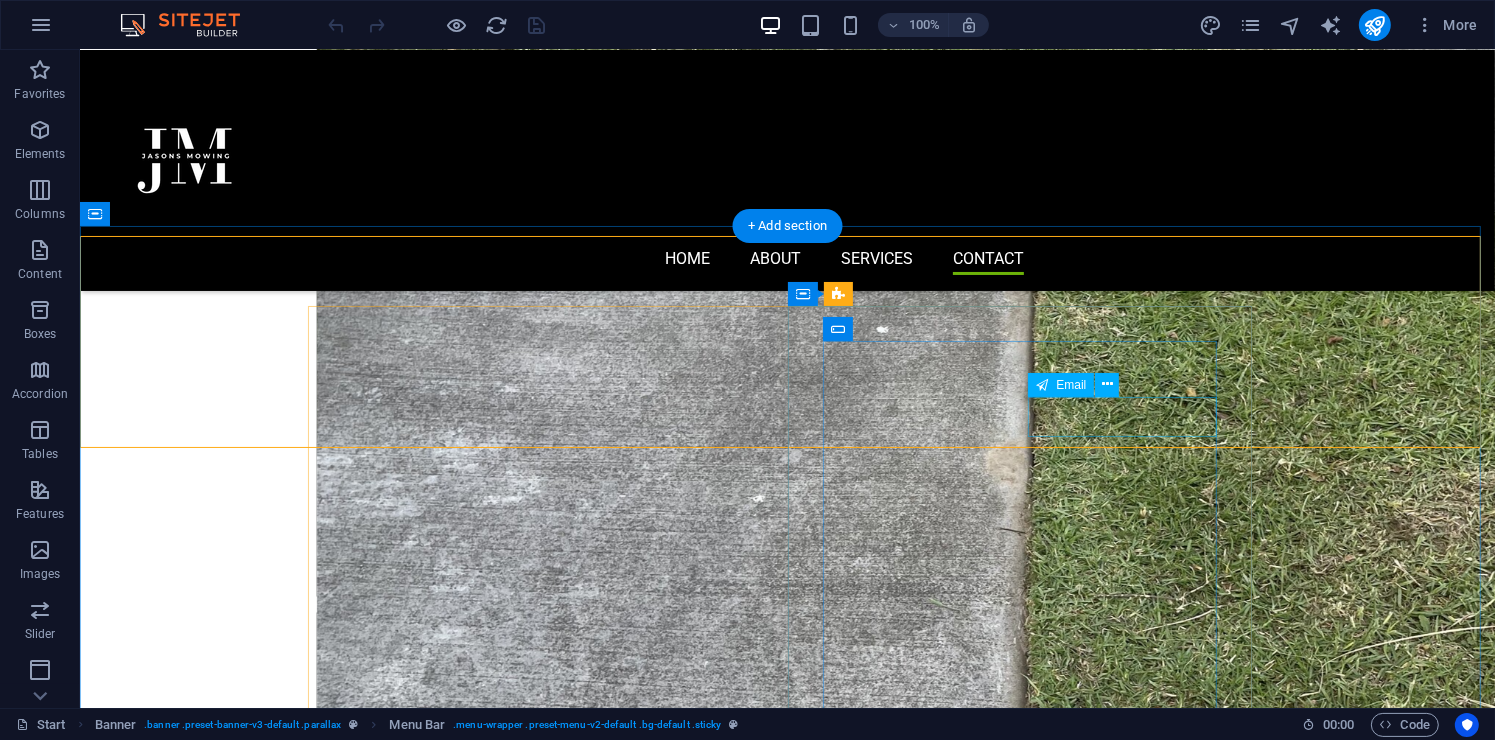 scroll, scrollTop: 3010, scrollLeft: 0, axis: vertical 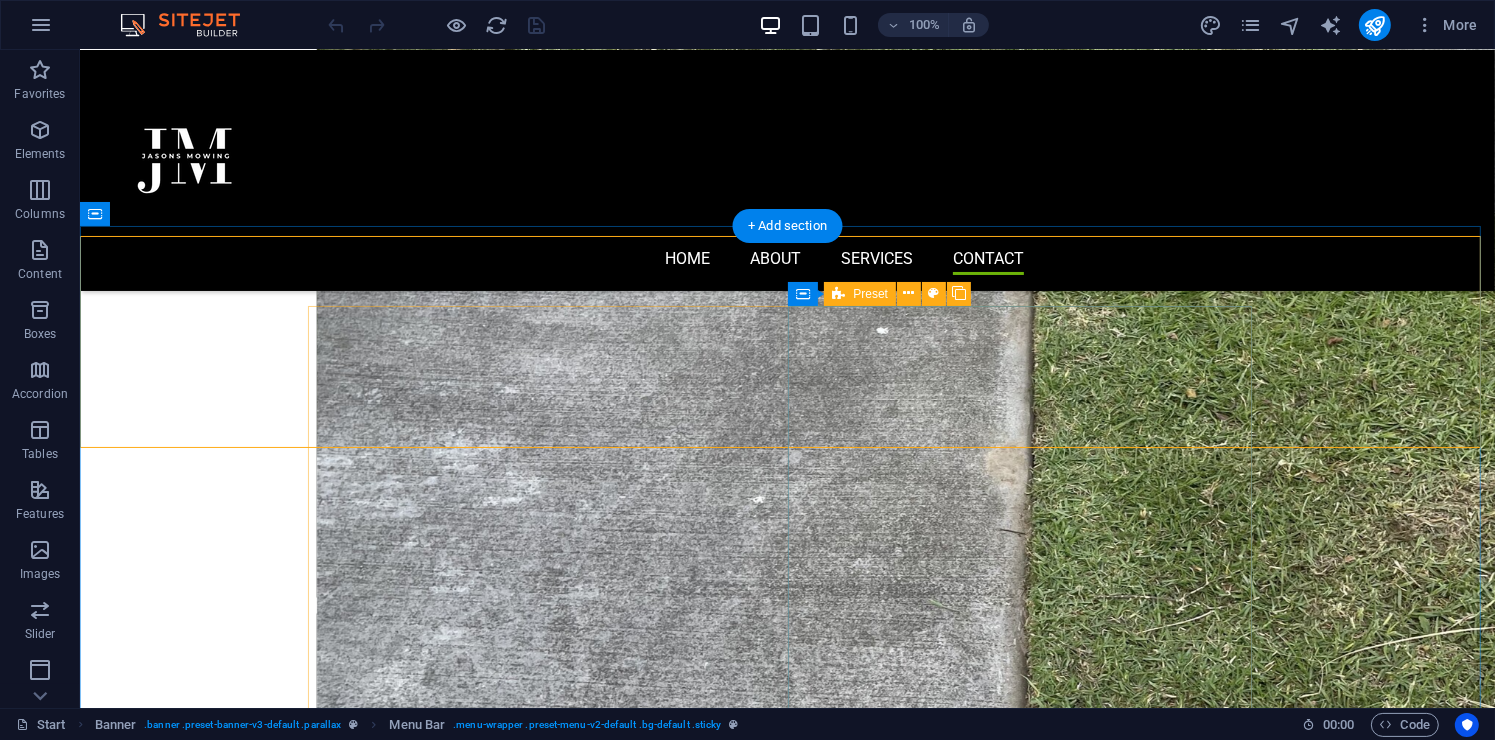 click on "I have read and understand the privacy policy. Unreadable? Load new Submit" at bounding box center (787, 2868) 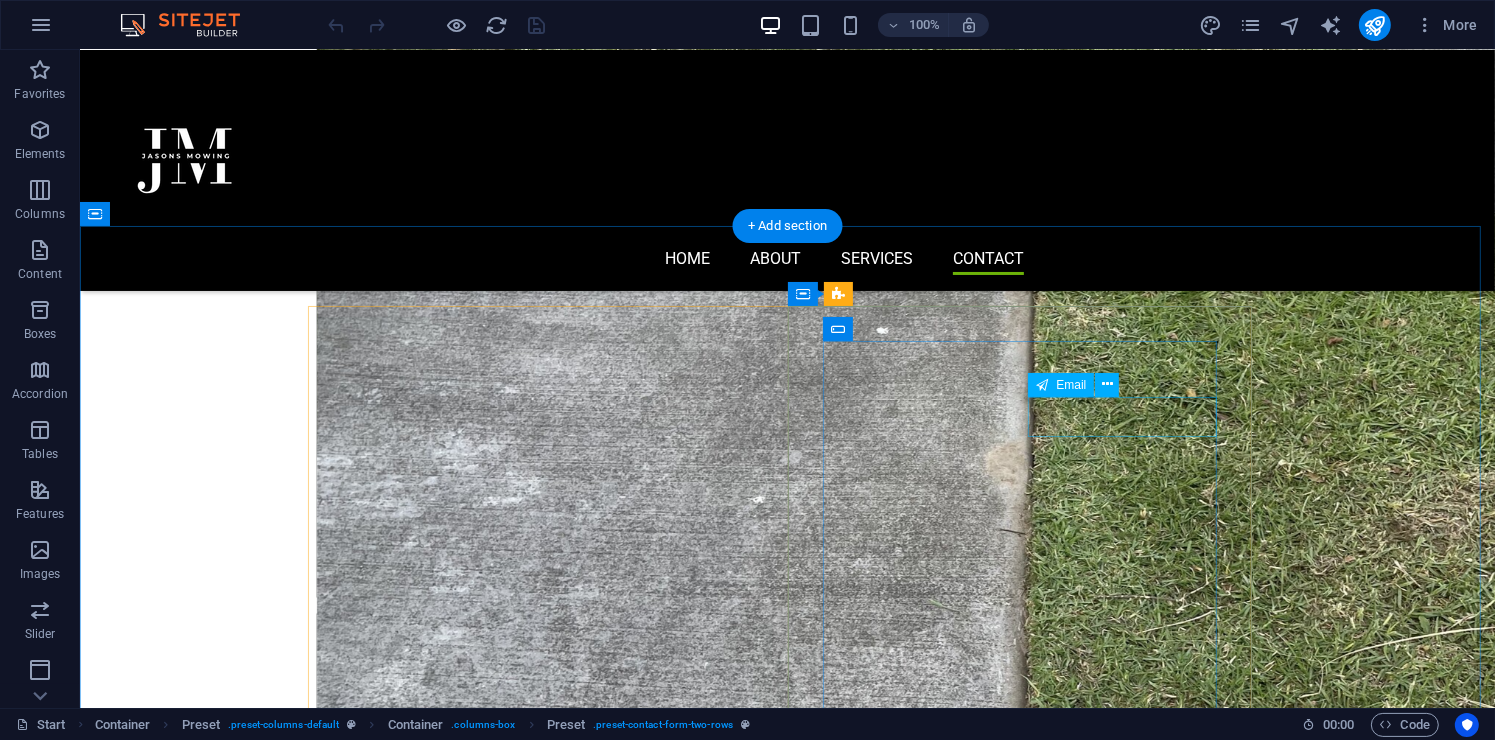 click 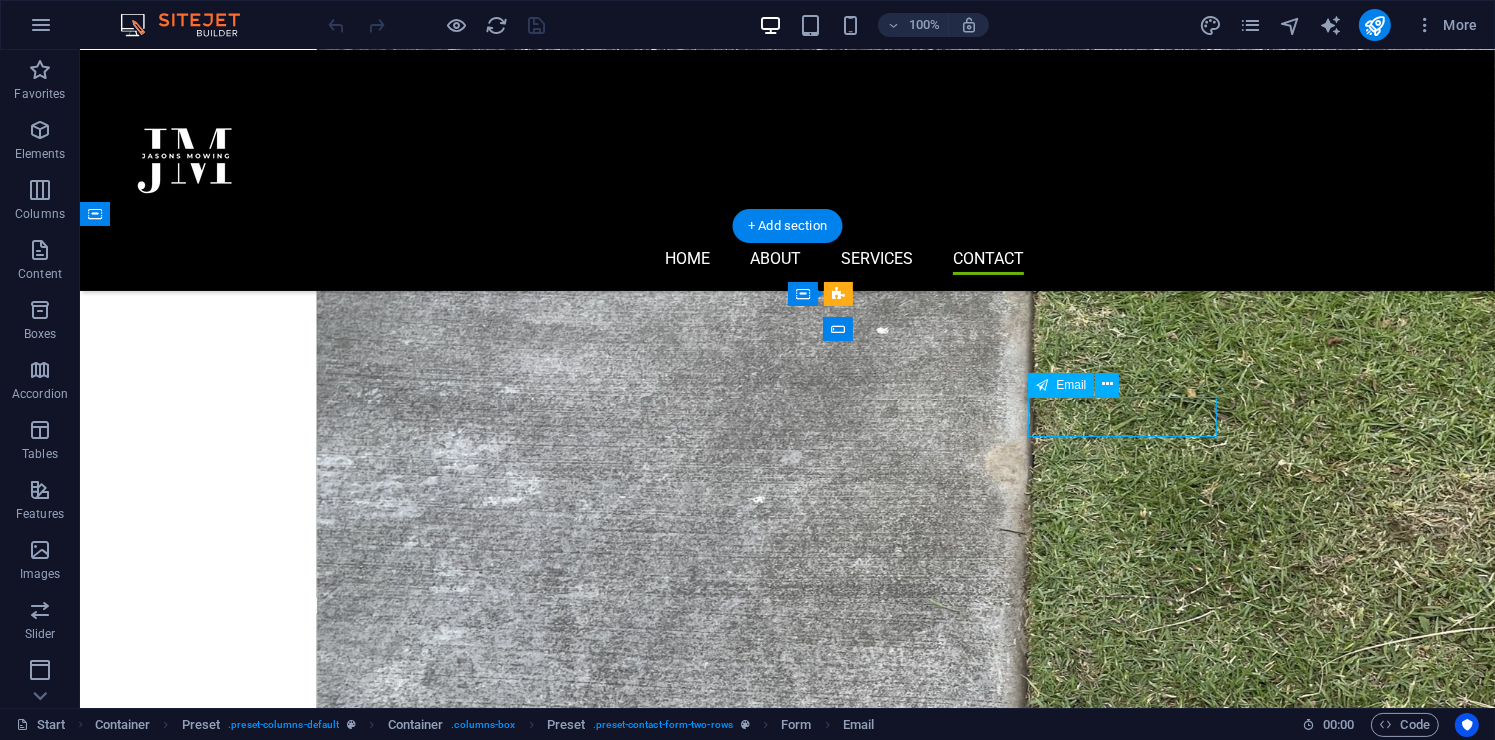 click 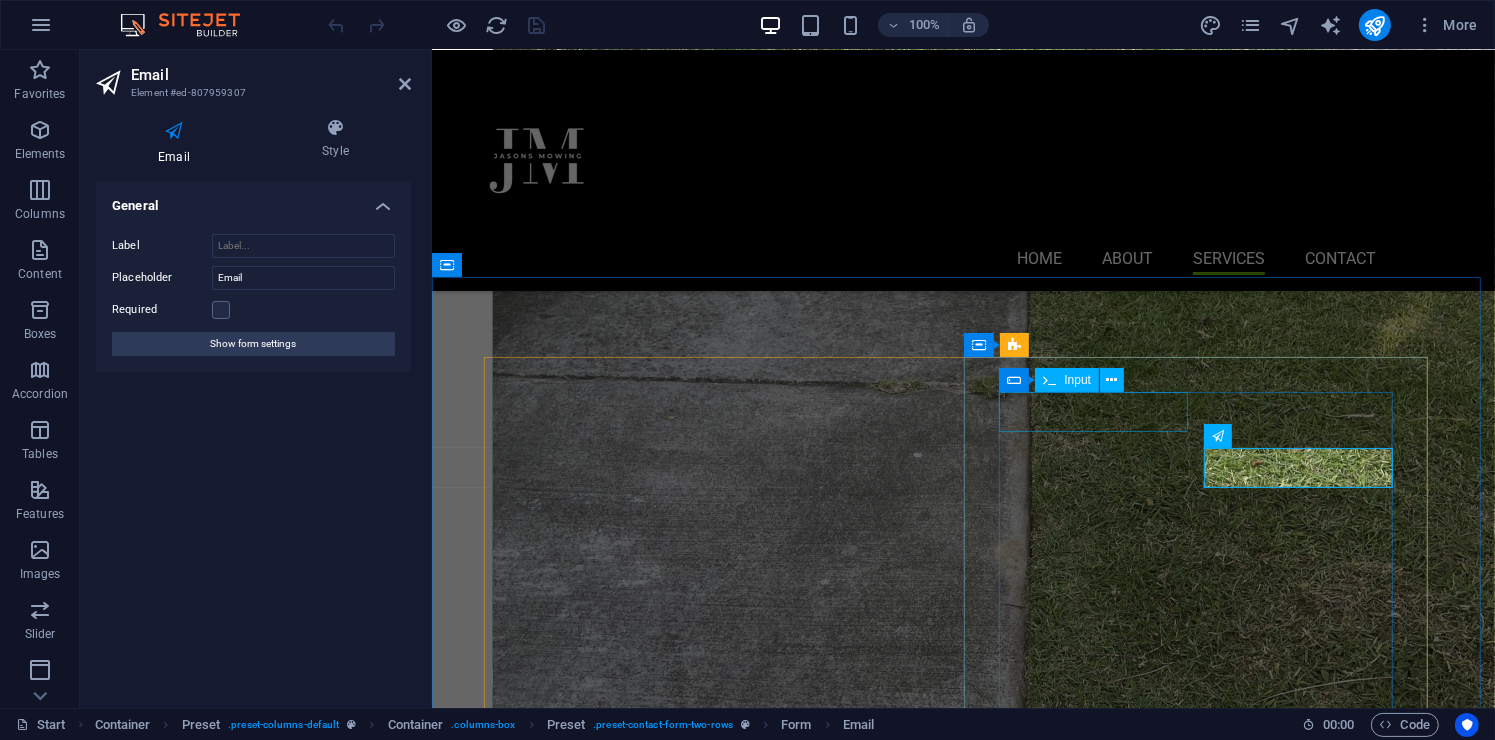 scroll, scrollTop: 3348, scrollLeft: 0, axis: vertical 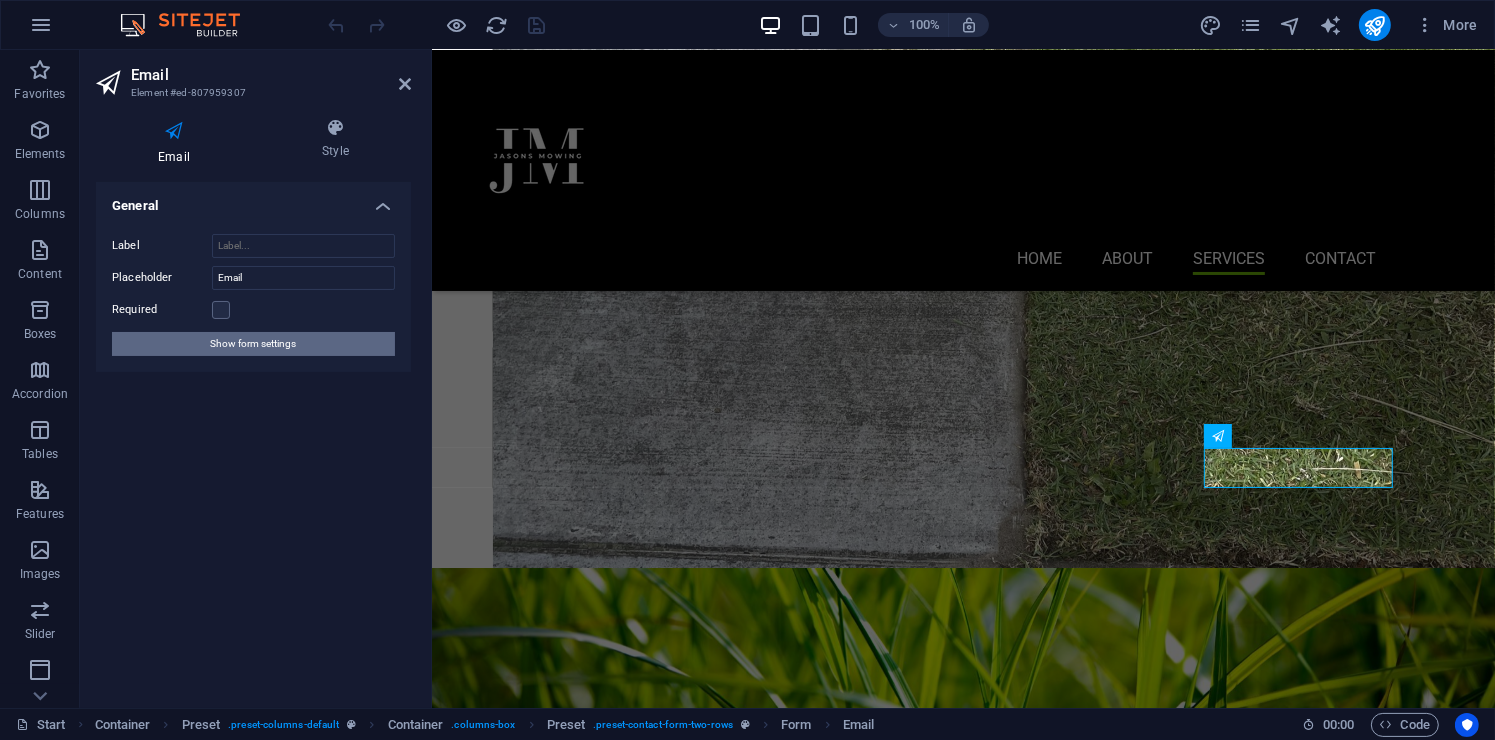 click on "Show form settings" at bounding box center [253, 344] 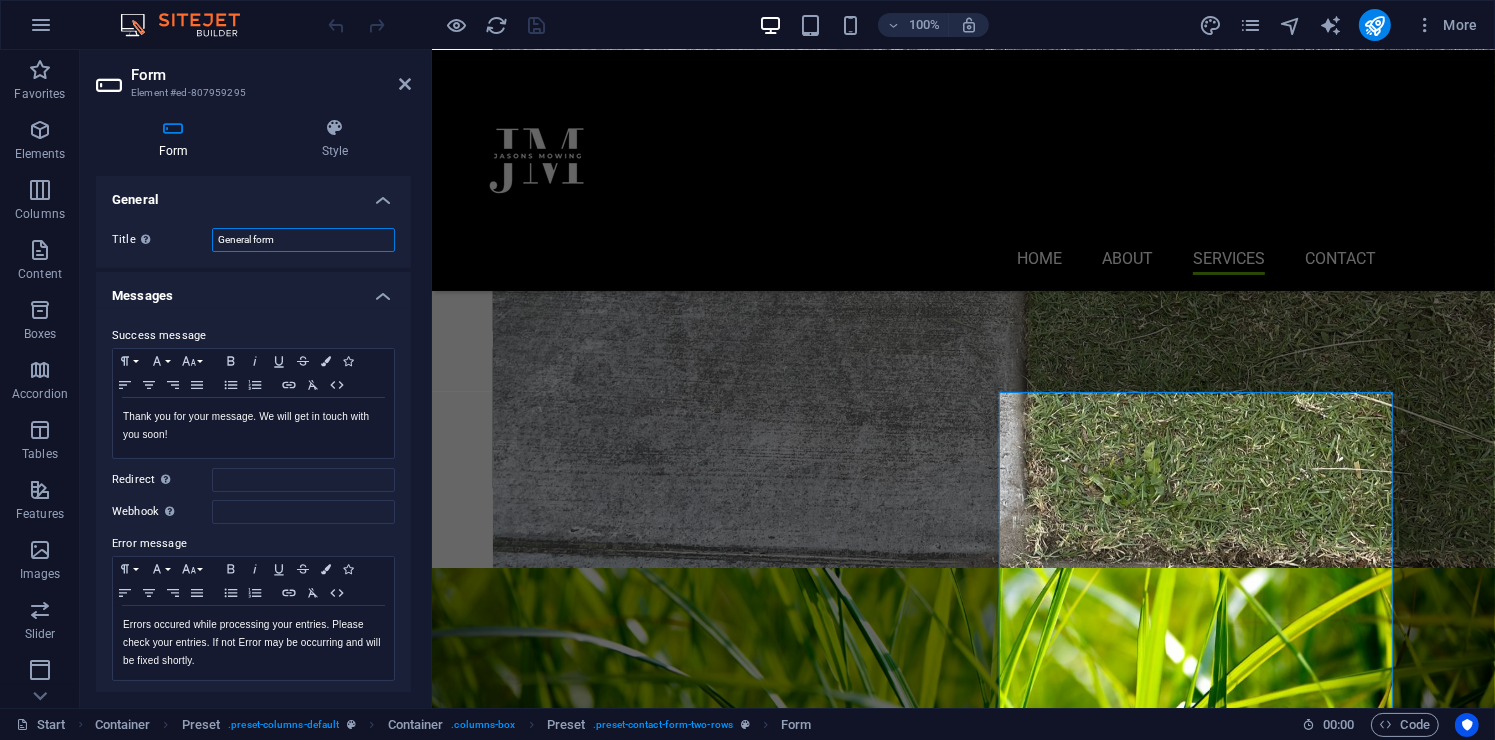 click on "General form" at bounding box center [303, 240] 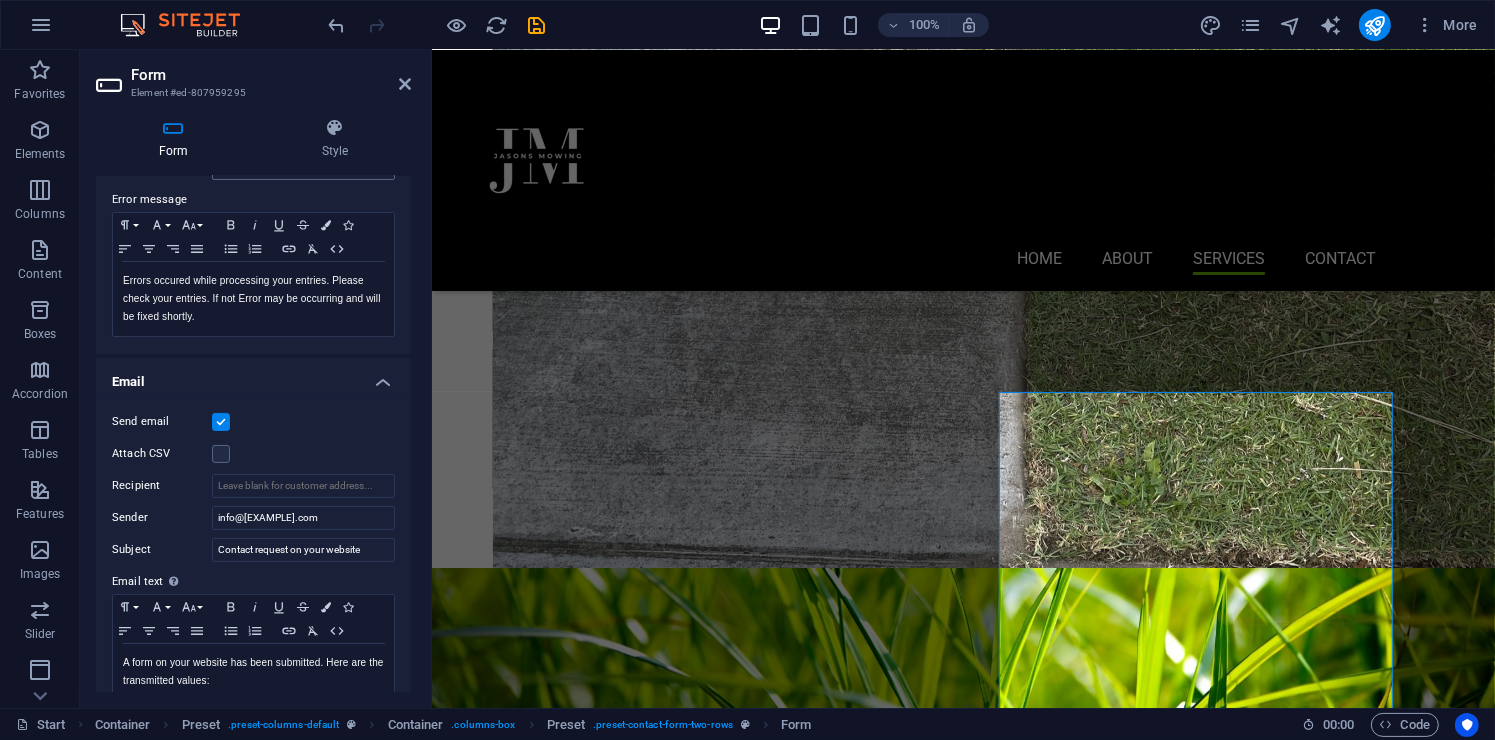 scroll, scrollTop: 399, scrollLeft: 0, axis: vertical 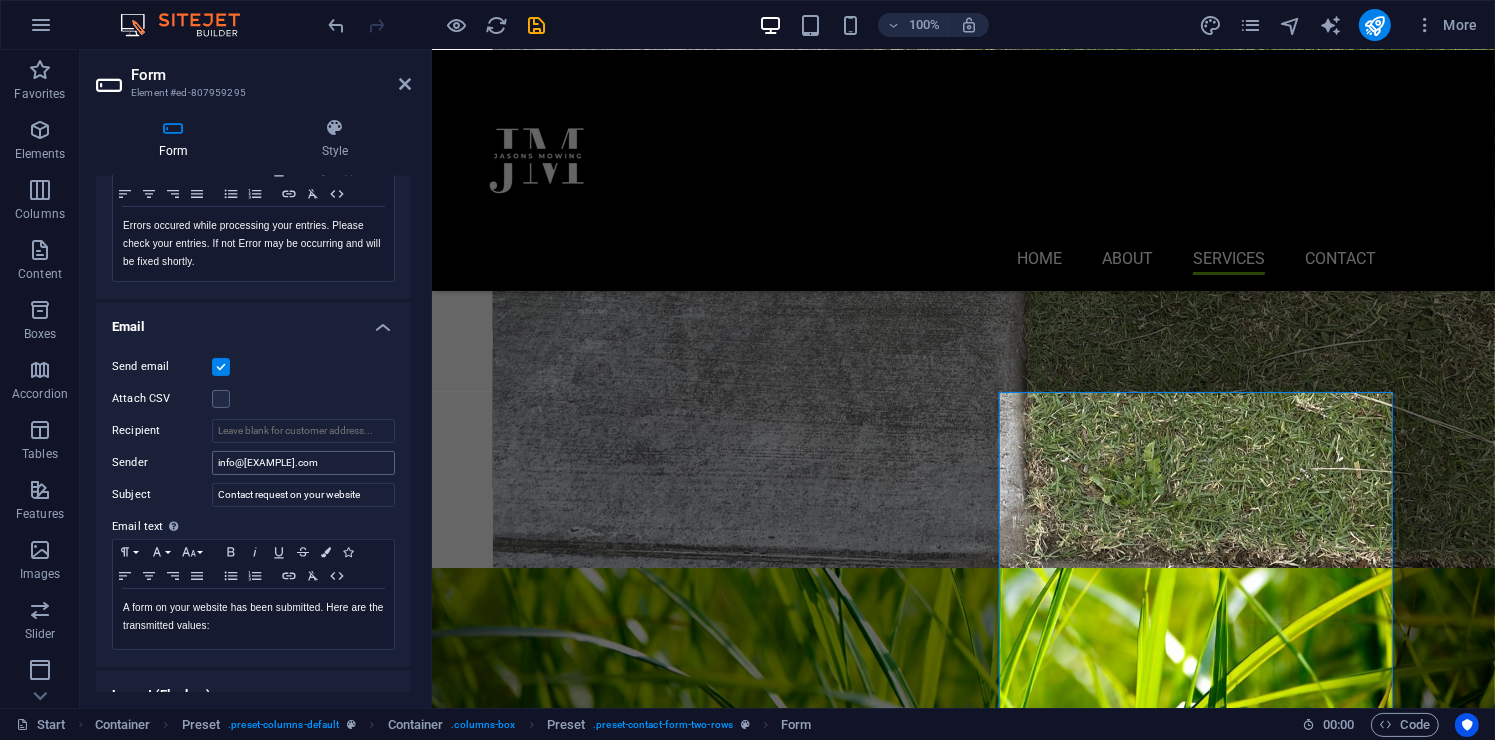 type on "Inquiry" 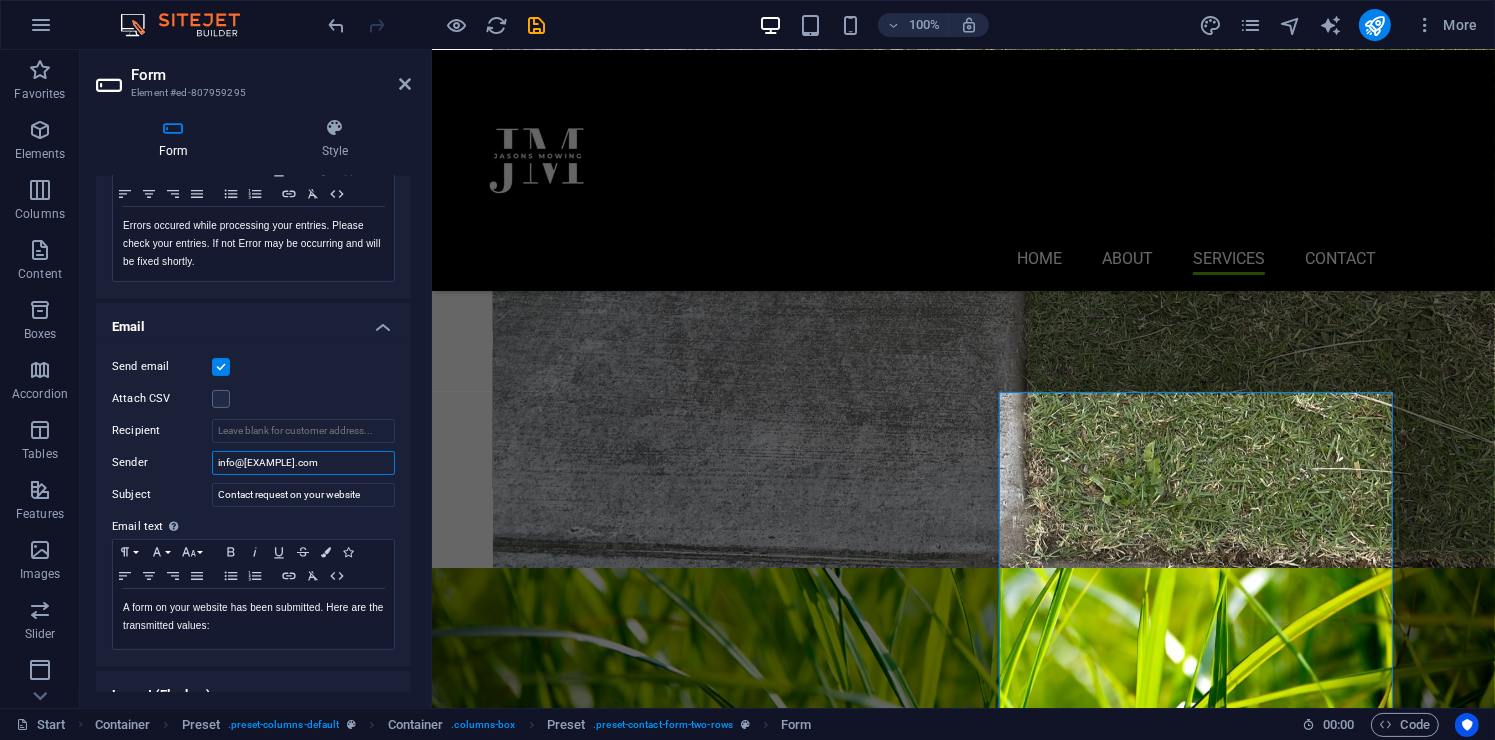 click on "info@[EXAMPLE].com" at bounding box center [303, 463] 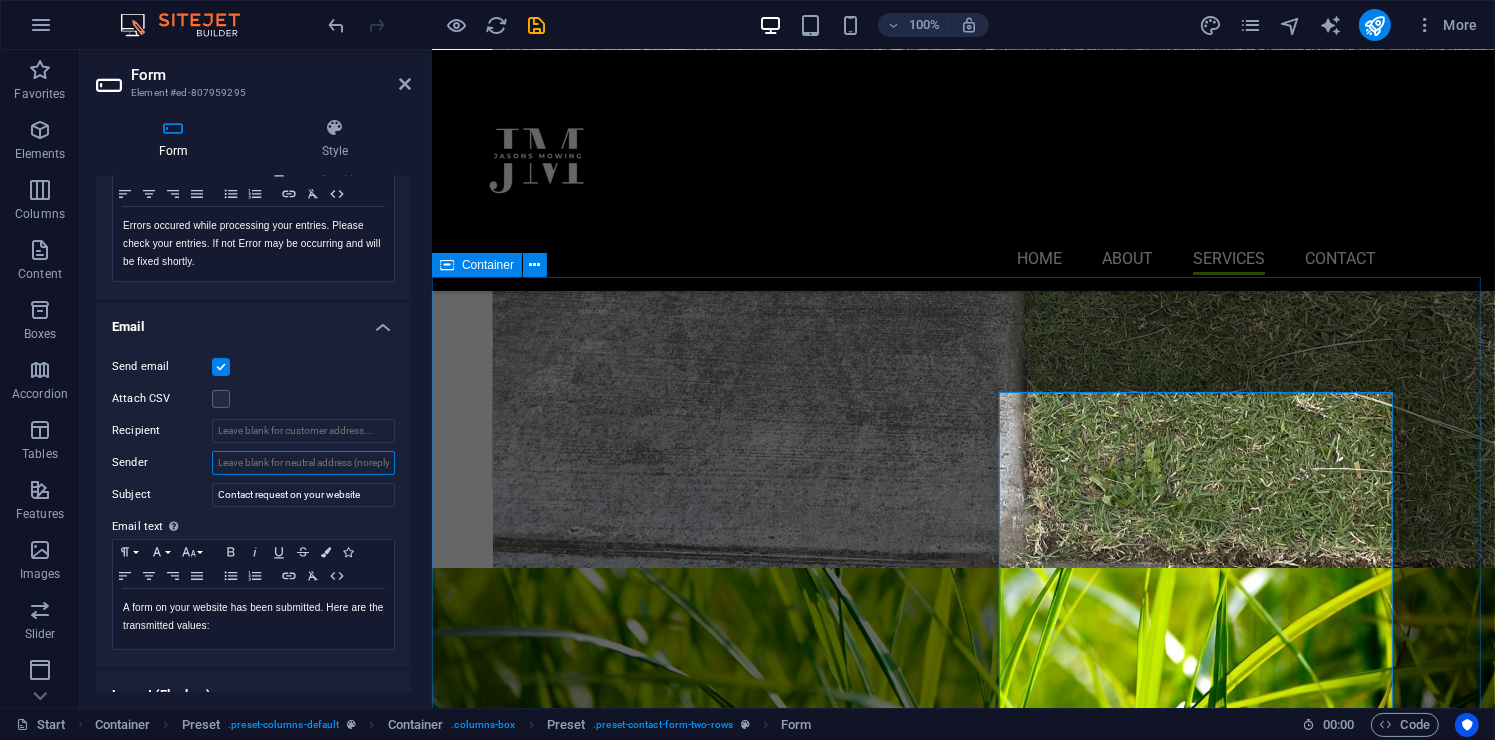 drag, startPoint x: 782, startPoint y: 515, endPoint x: 454, endPoint y: 465, distance: 331.7891 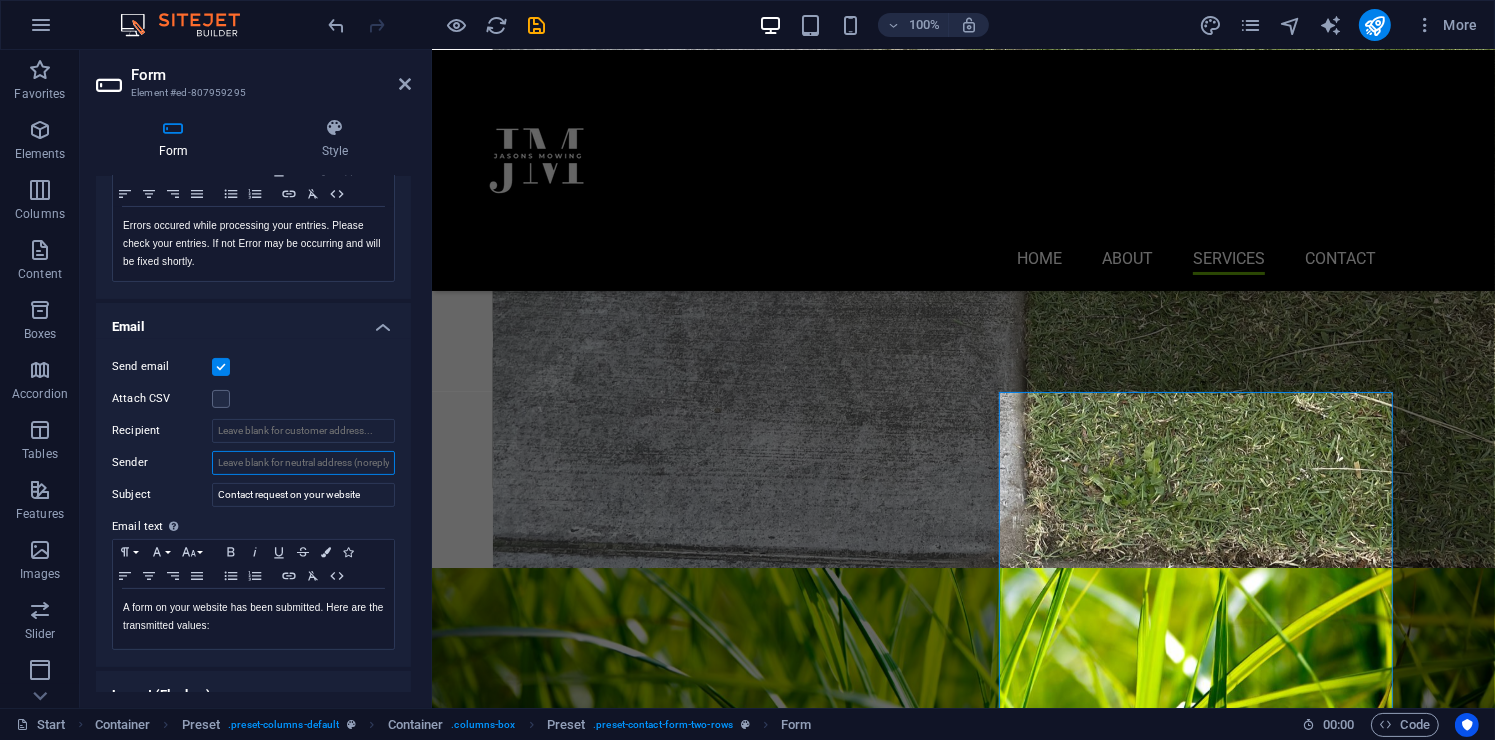 click on "Sender" at bounding box center (303, 463) 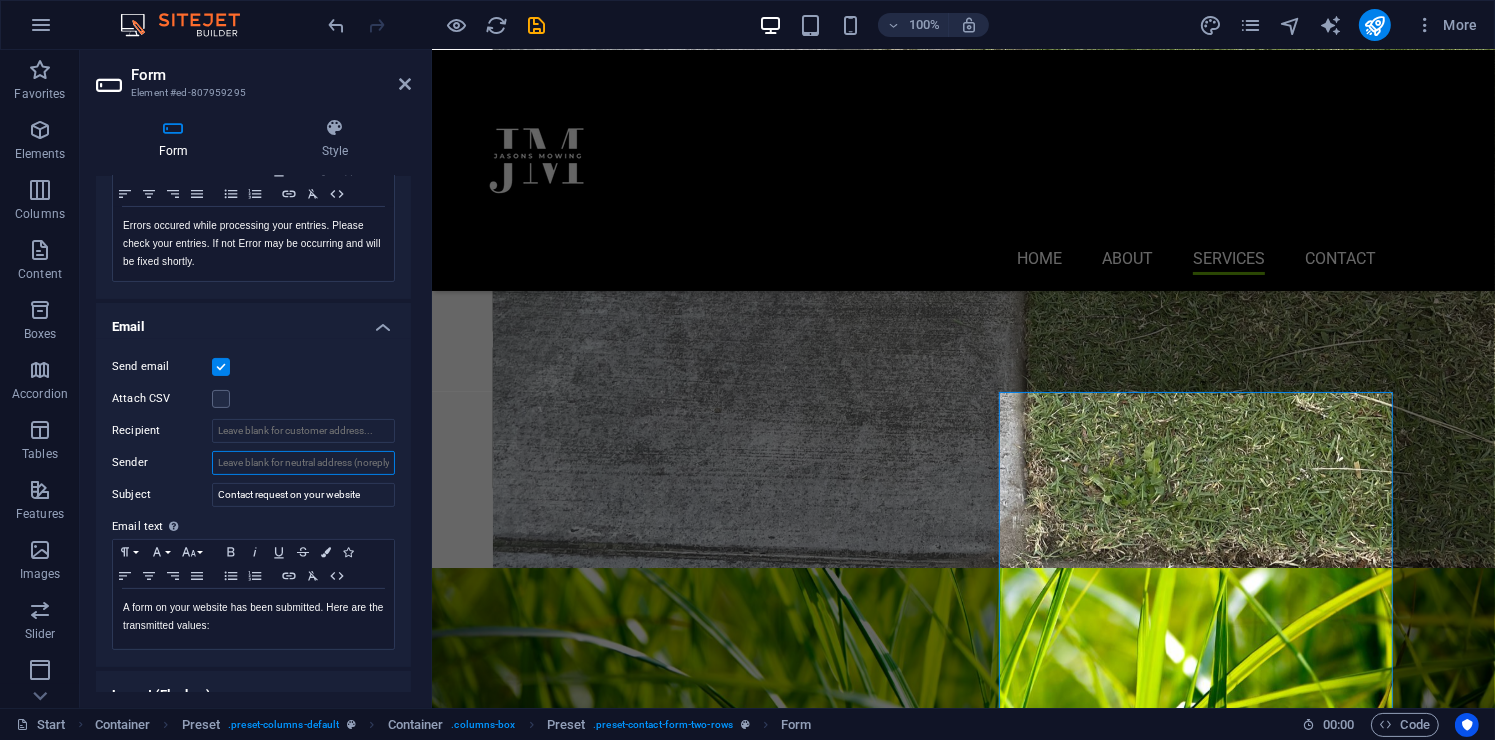 paste on "info@[EXAMPLE].com" 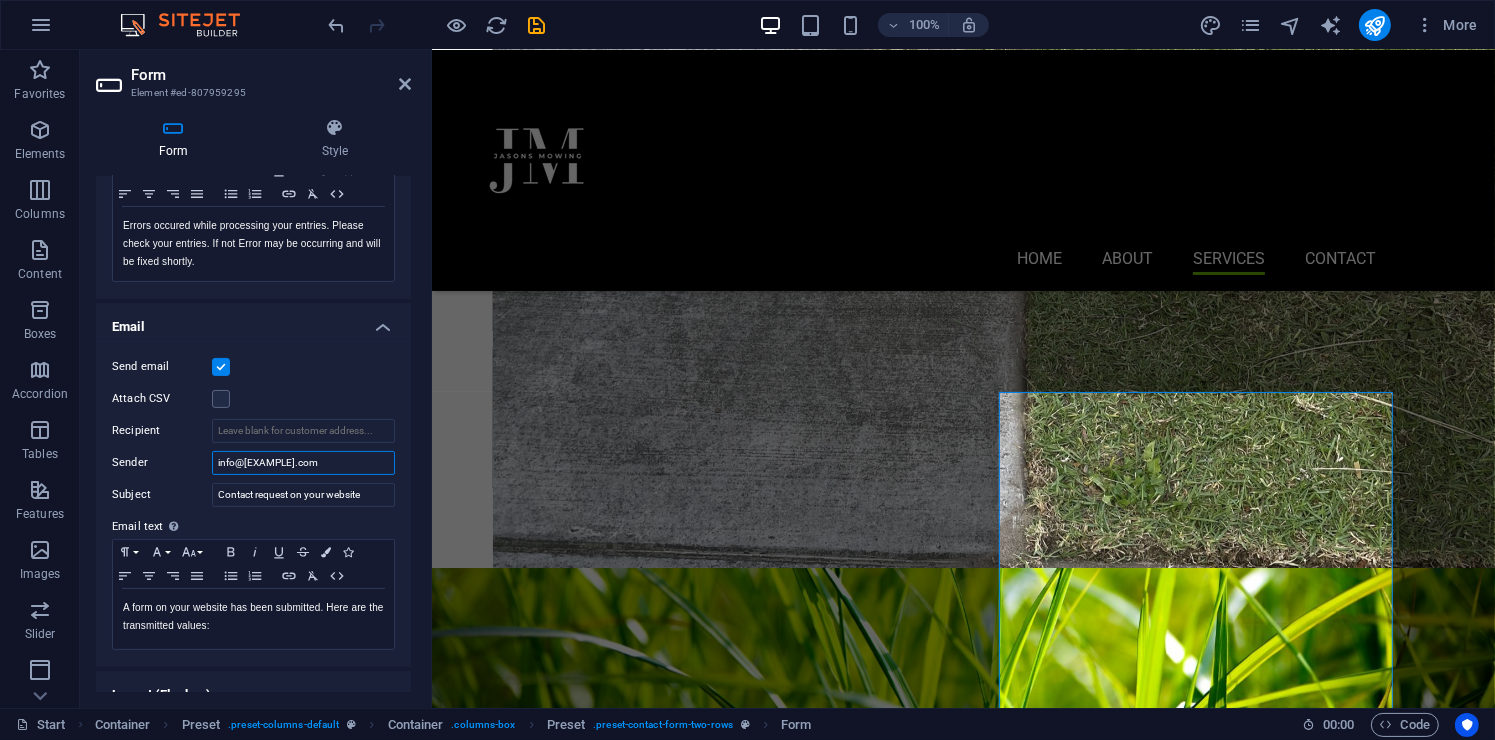 scroll, scrollTop: 0, scrollLeft: 9, axis: horizontal 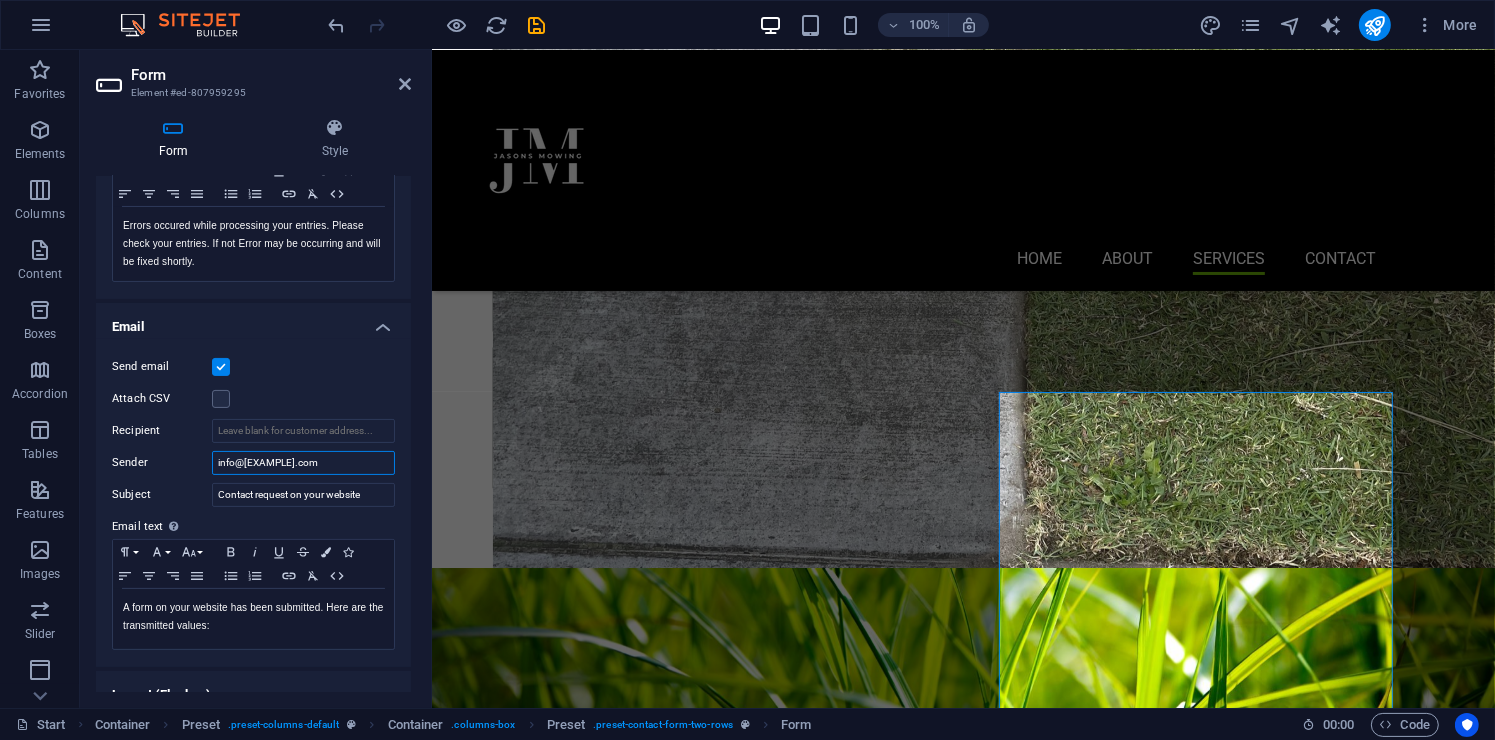 drag, startPoint x: 284, startPoint y: 459, endPoint x: 161, endPoint y: 444, distance: 123.911255 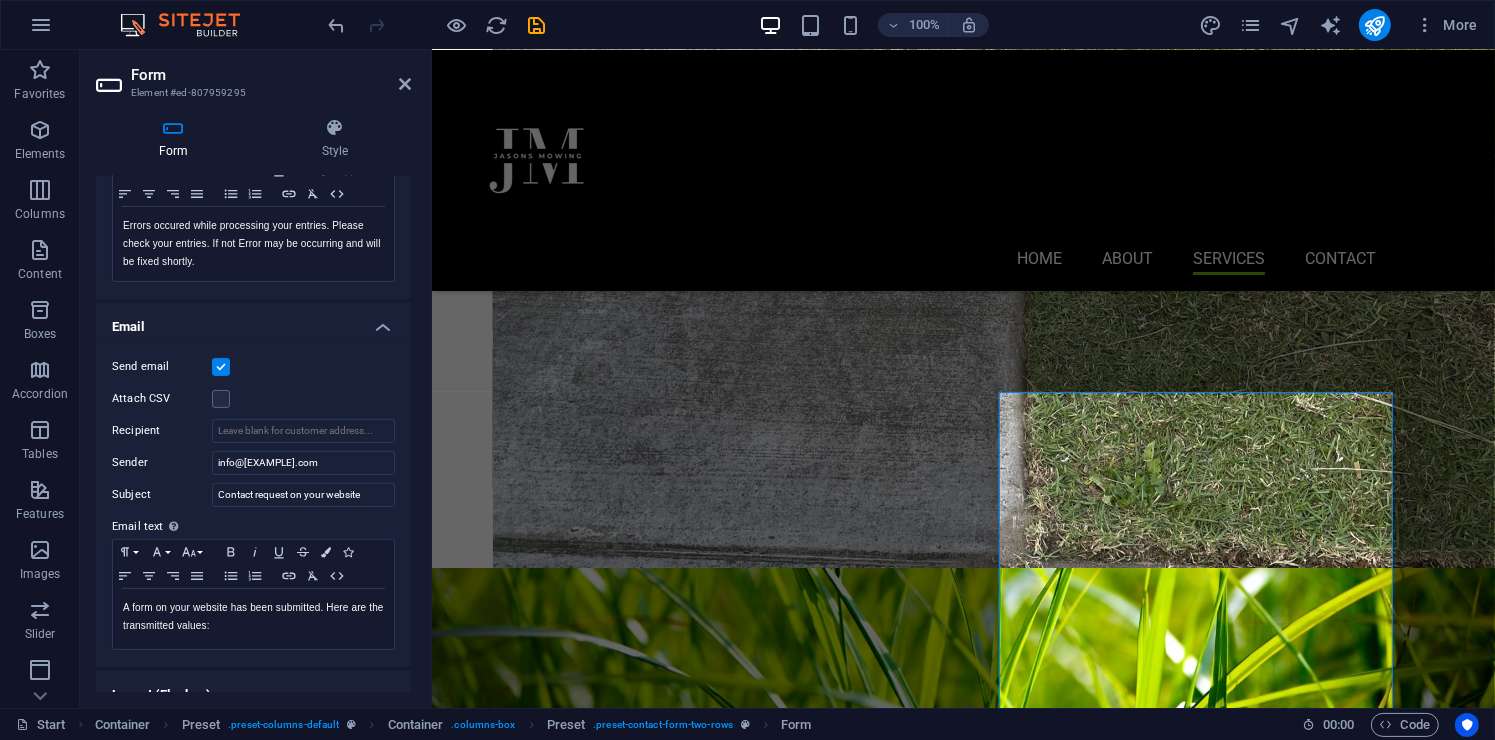 click on "Send email Attach CSV Recipient Sender info@[EXAMPLE].com Subject Contact request on your website Email text Define text to be sent if form inputs should be sent by email. Paragraph Format Normal Heading 1 Heading 2 Heading 3 Heading 4 Heading 5 Heading 6 Code Font Family Arial Georgia Impact Tahoma Times New Roman Verdana Font Size 8 9 10 11 12 14 18 24 30 36 48 60 72 96 Bold Italic Underline Strikethrough Colors Icons Align Left Align Center Align Right Align Justify Unordered List Ordered List Insert Link Clear Formatting HTML A form on your website has been submitted. Here are the transmitted values: Text of the email..." at bounding box center [253, 503] 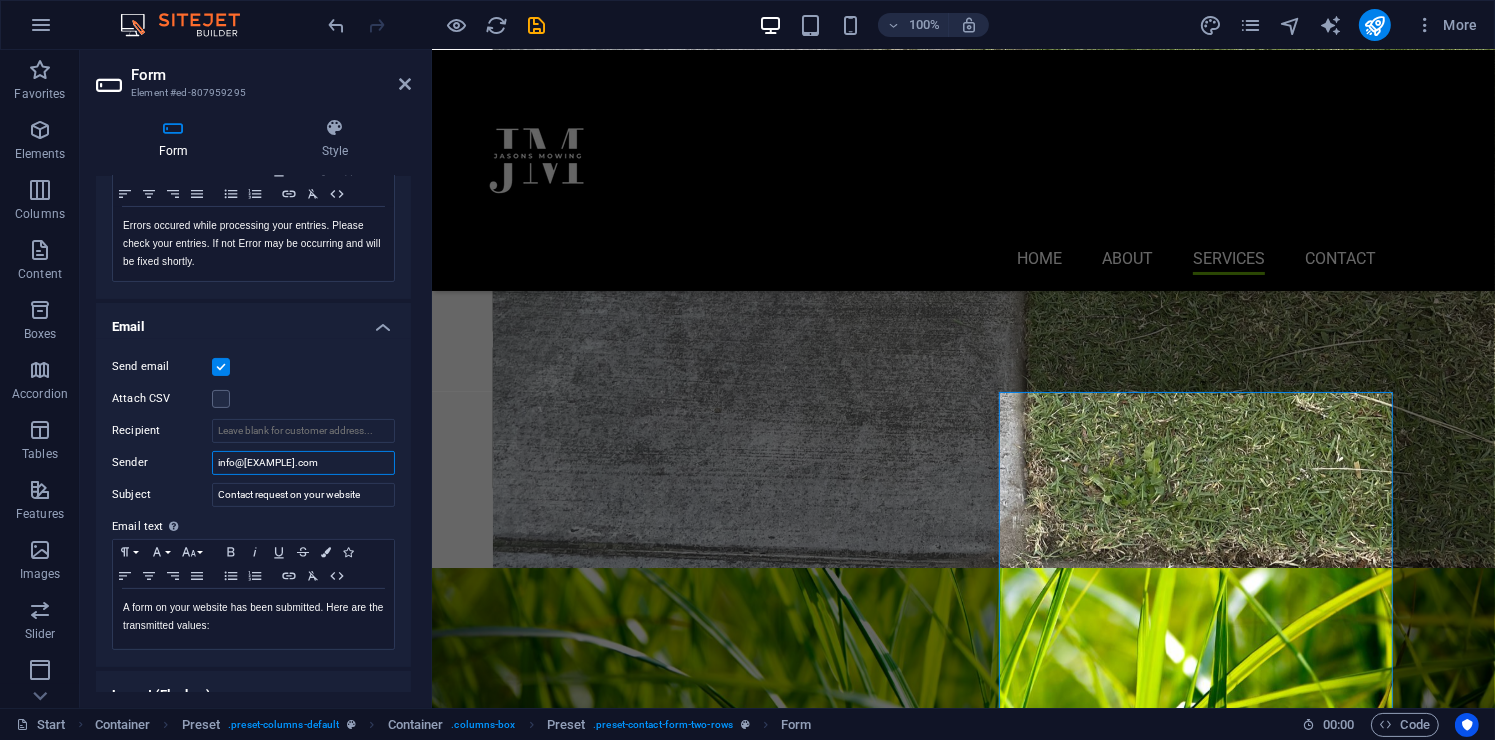 click on "info@[EXAMPLE].com" at bounding box center [303, 463] 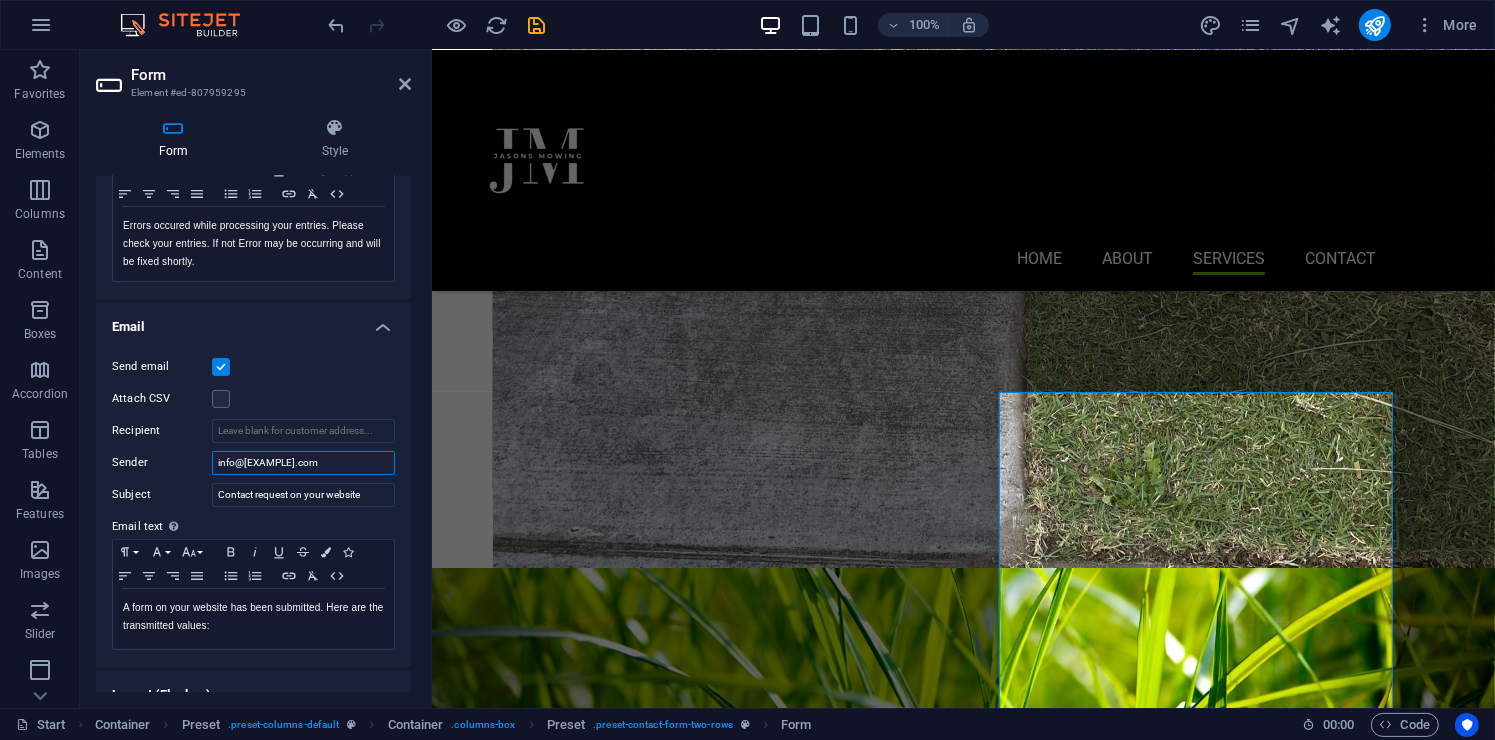 click on "info@[EXAMPLE].com" at bounding box center [303, 463] 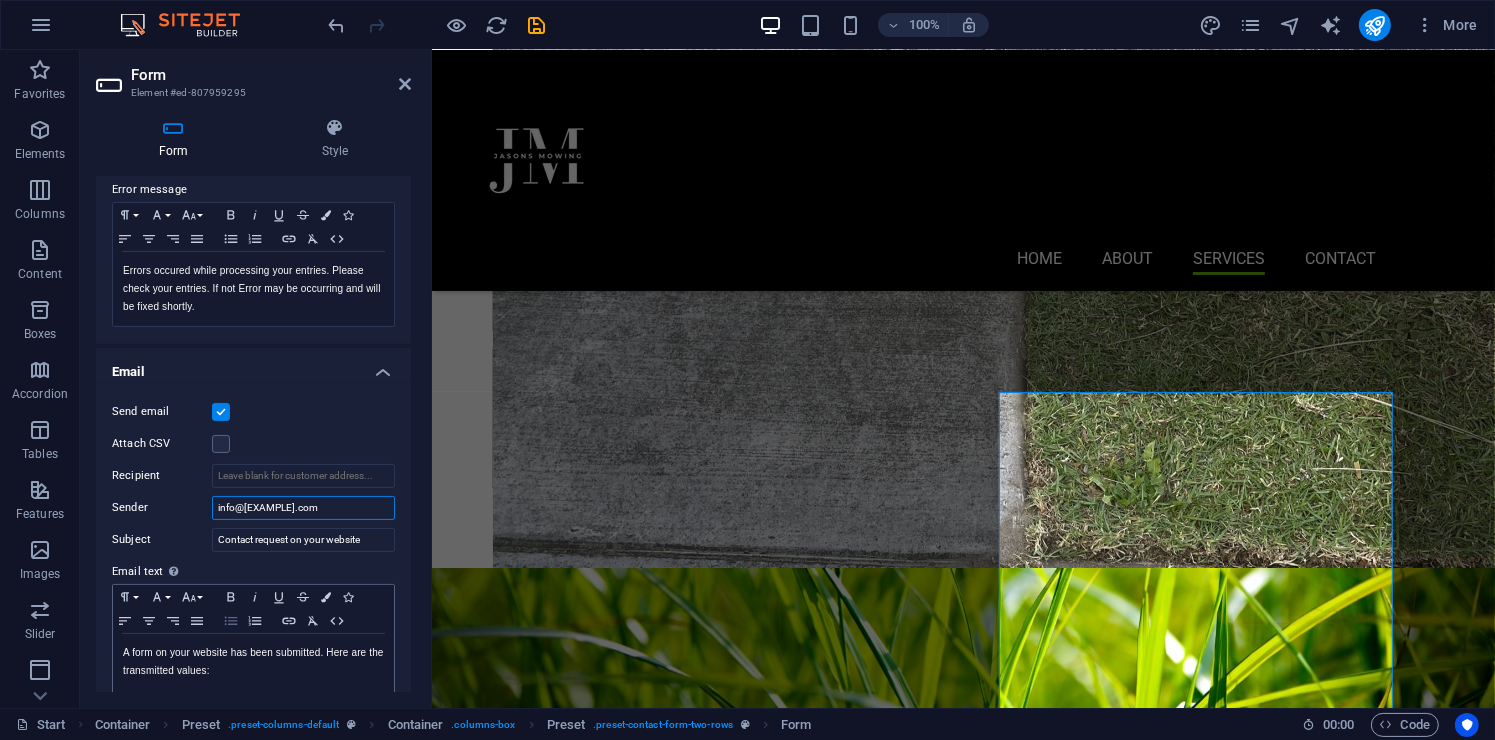 scroll, scrollTop: 353, scrollLeft: 0, axis: vertical 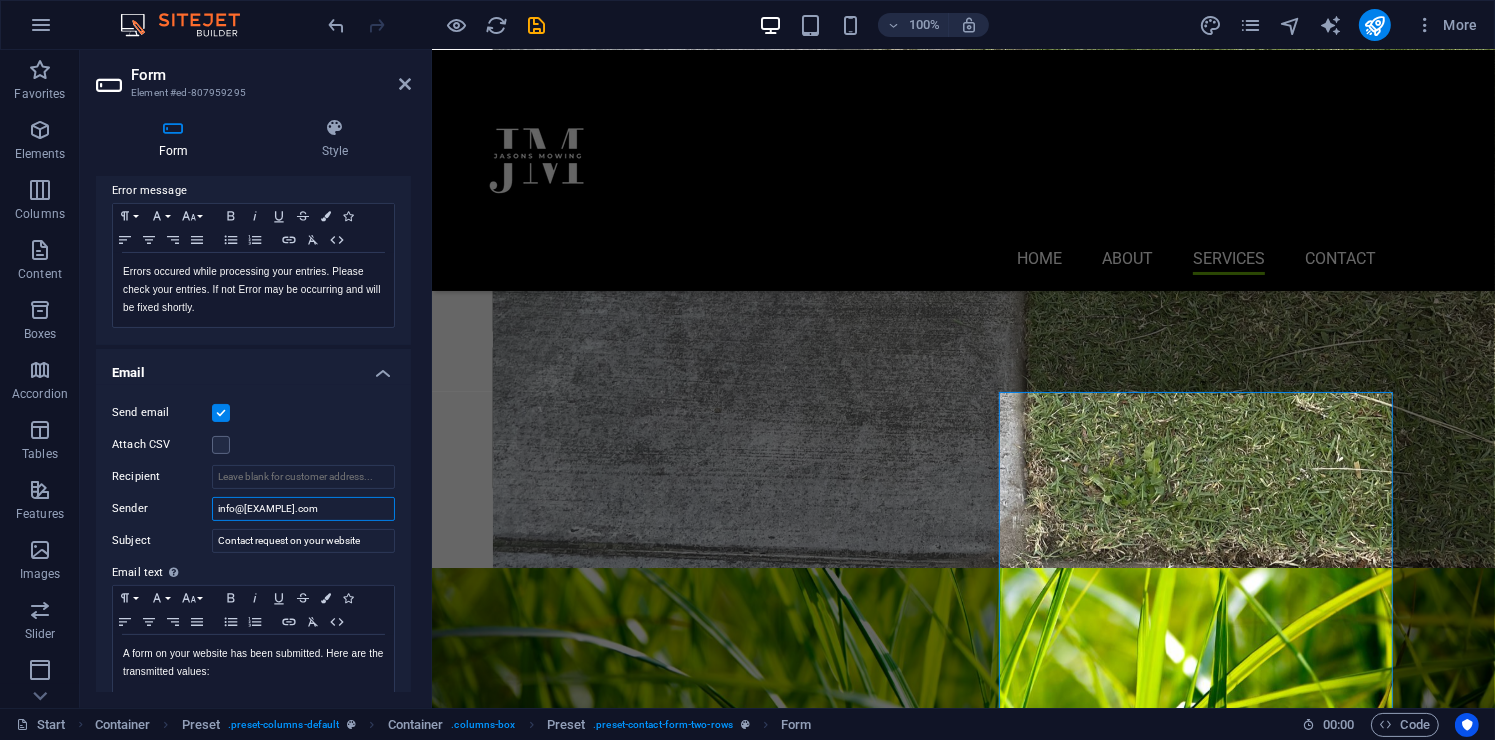 click on "info@[EXAMPLE].com" at bounding box center (303, 509) 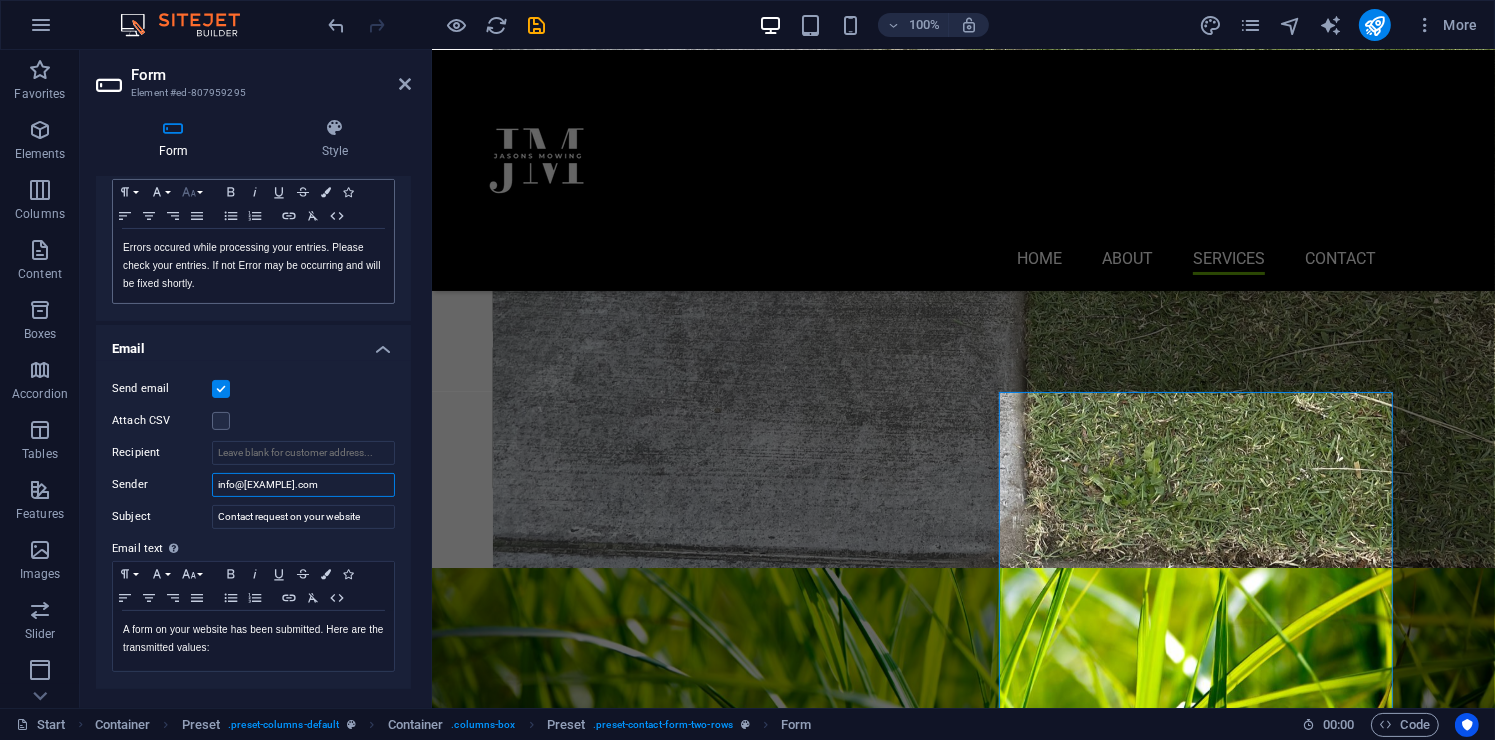 scroll, scrollTop: 384, scrollLeft: 0, axis: vertical 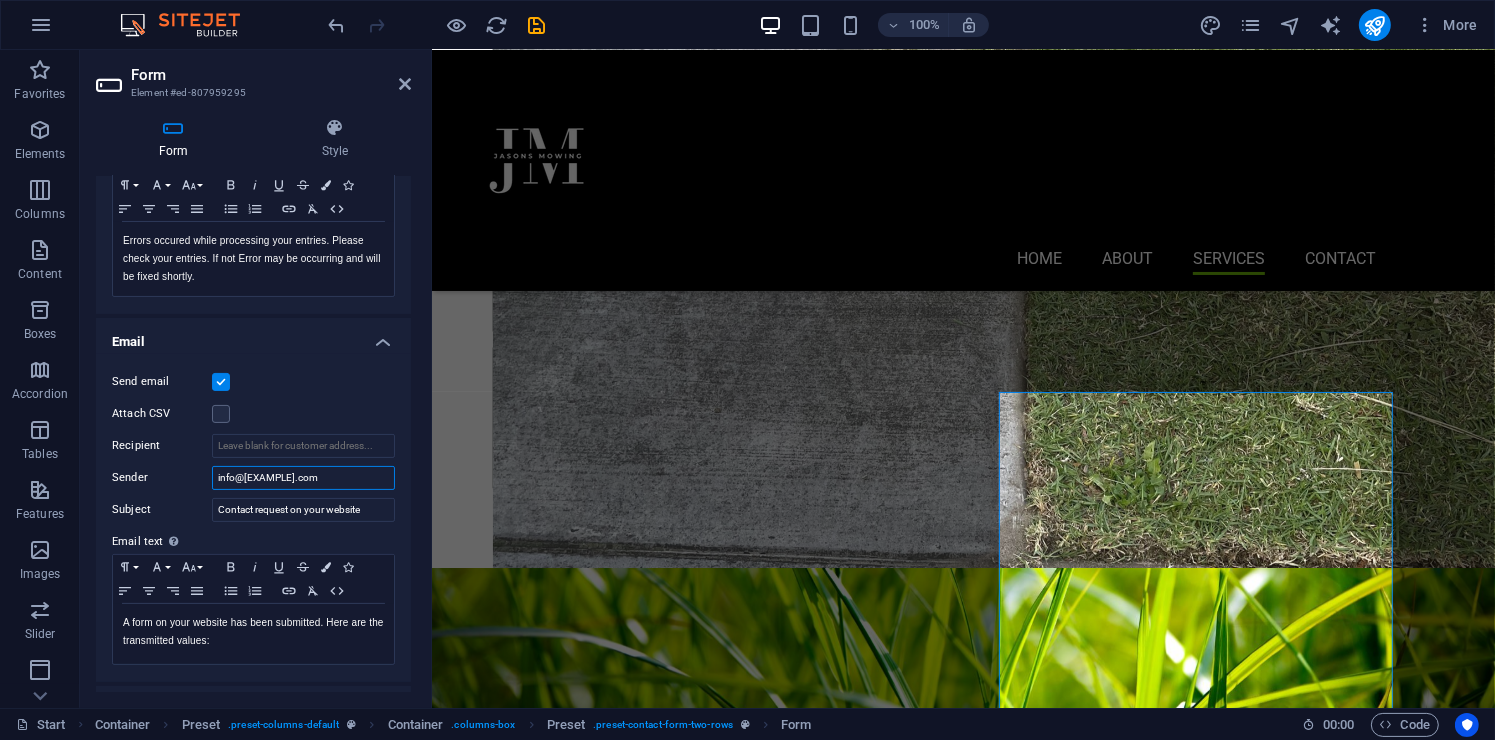 click on "info@[EXAMPLE].com" at bounding box center [303, 478] 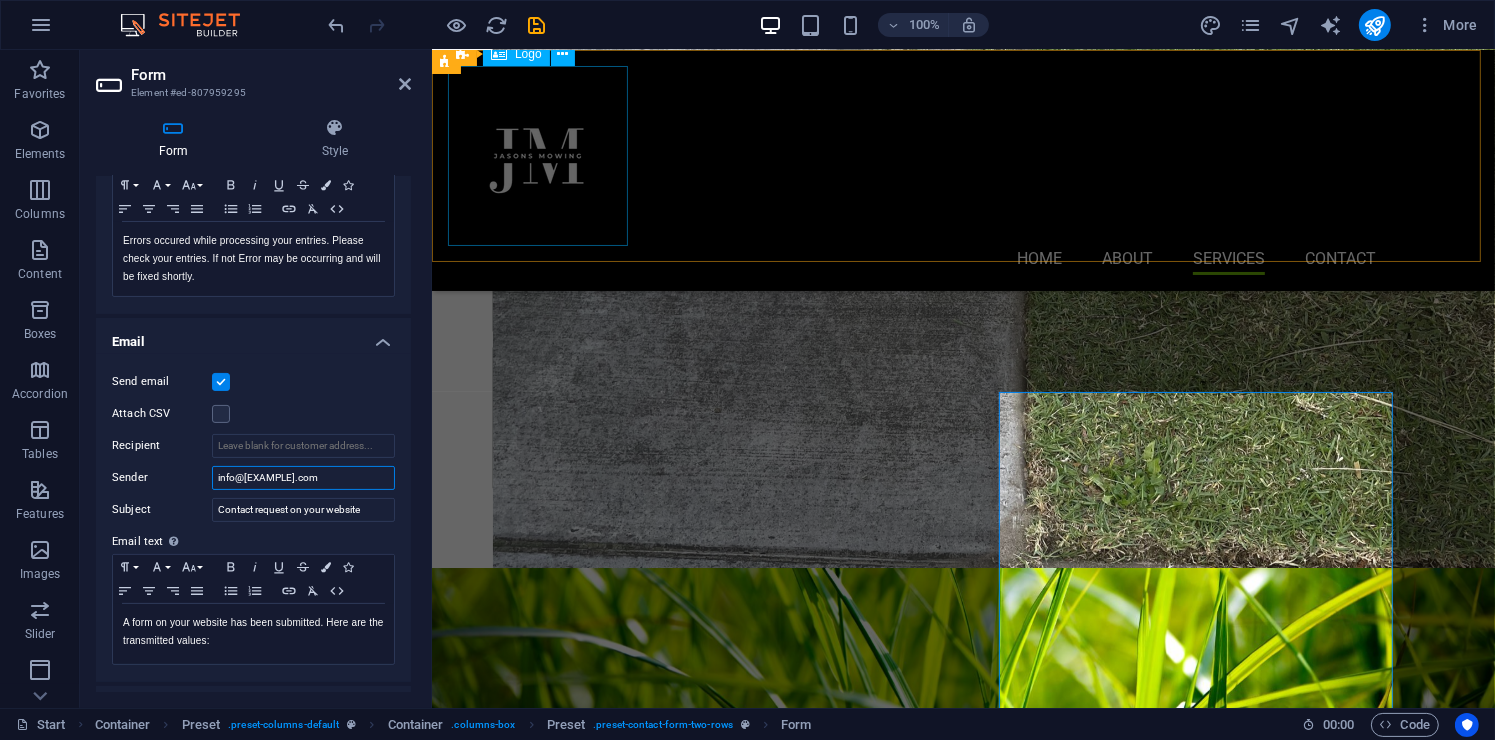 type on "info@[EXAMPLE].com" 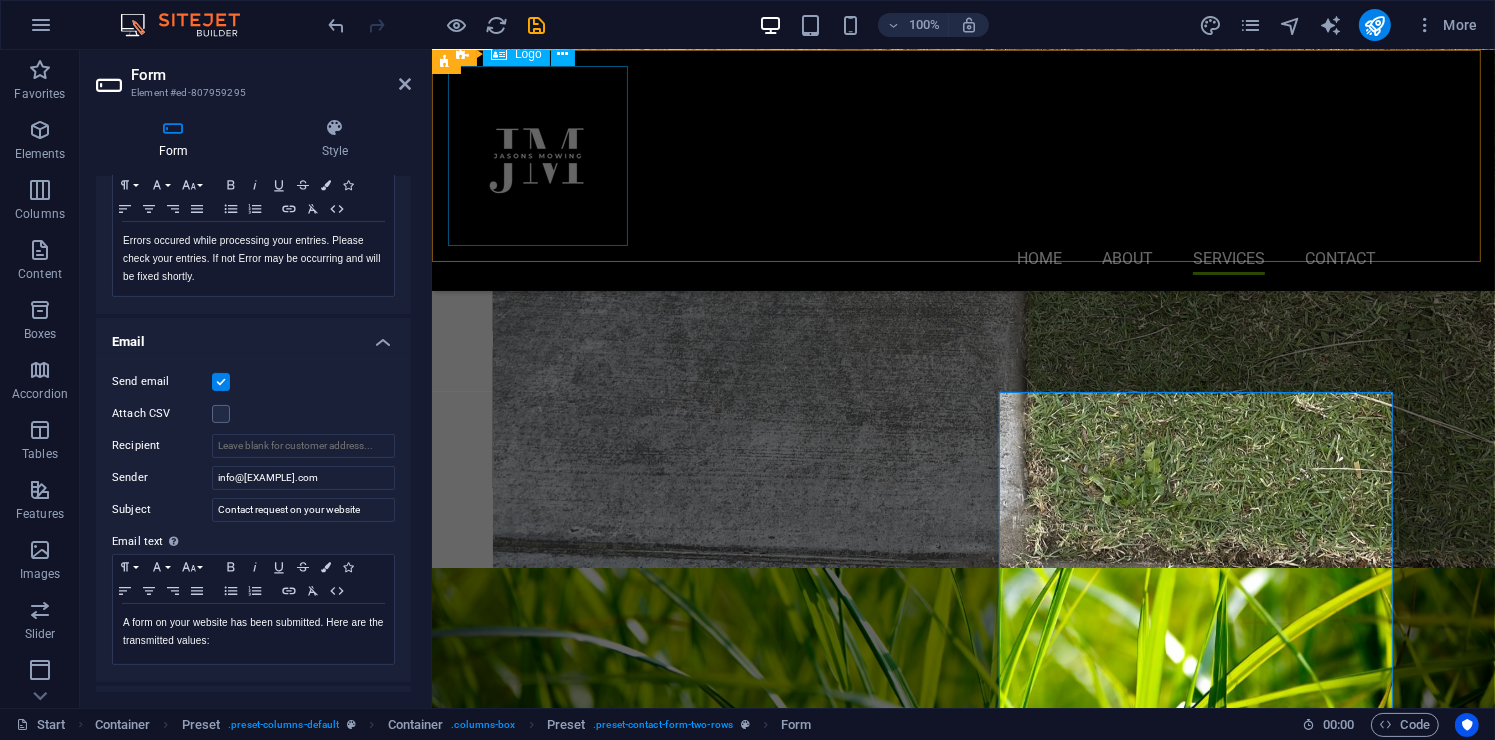 click at bounding box center (911, 156) 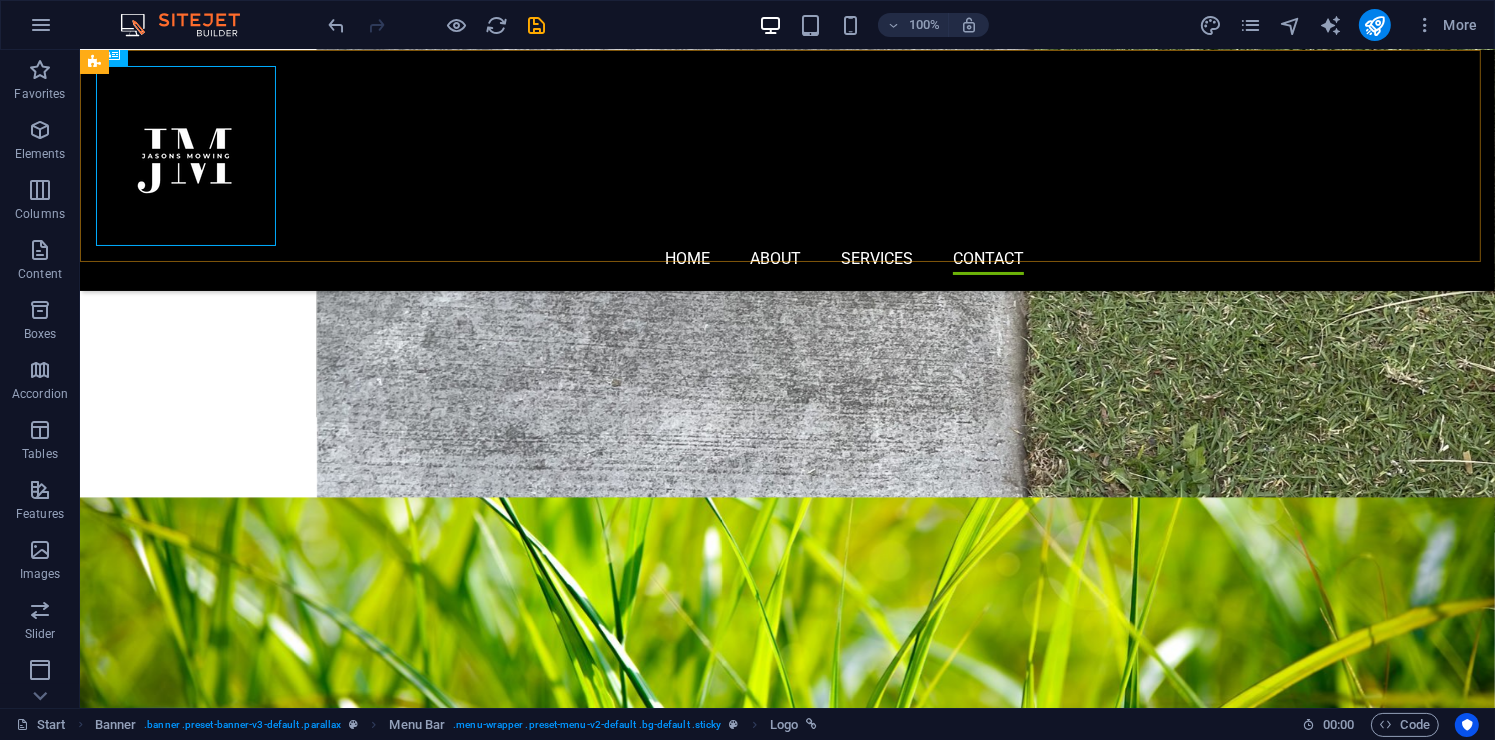 scroll, scrollTop: 3010, scrollLeft: 0, axis: vertical 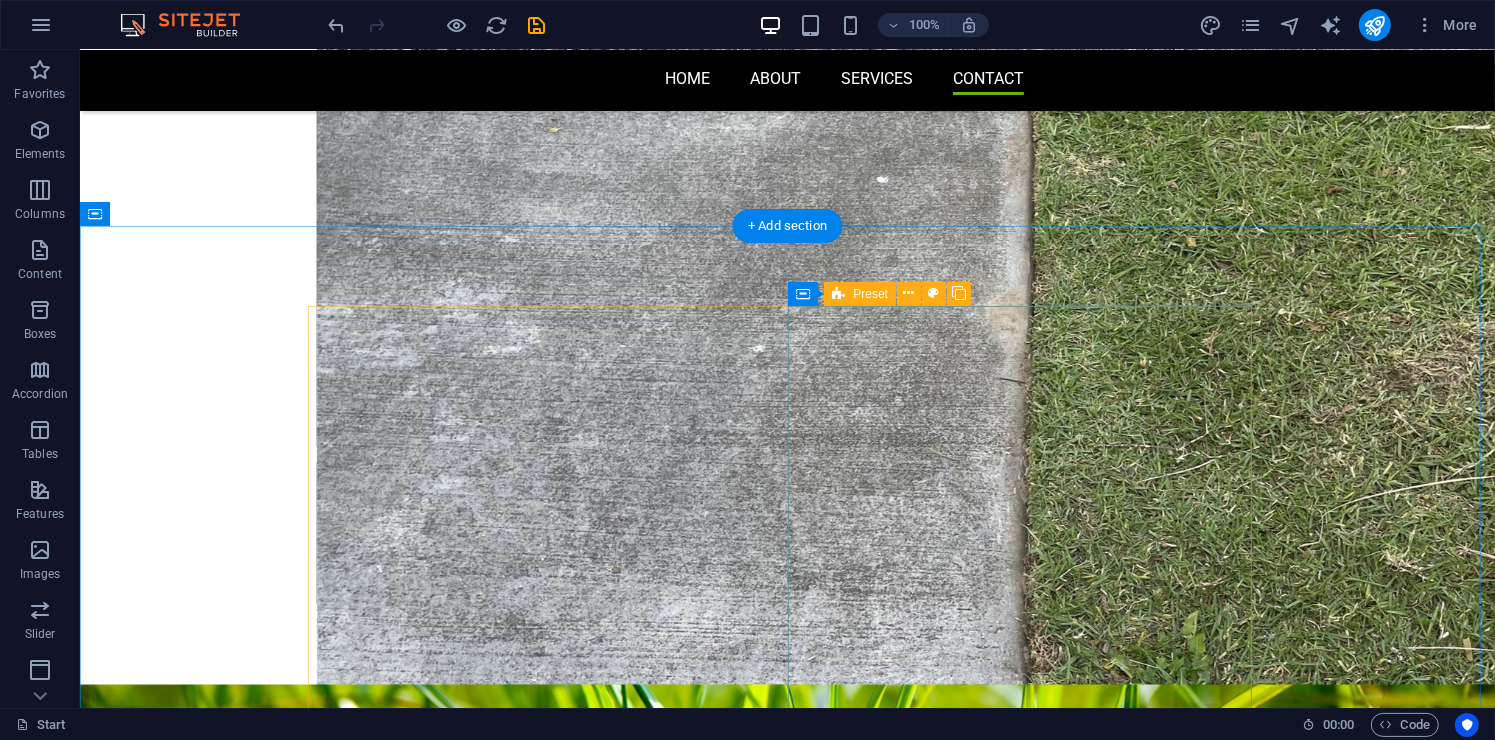 click on "I have read and understand the privacy policy. Unreadable? Load new Submit" at bounding box center [787, 2717] 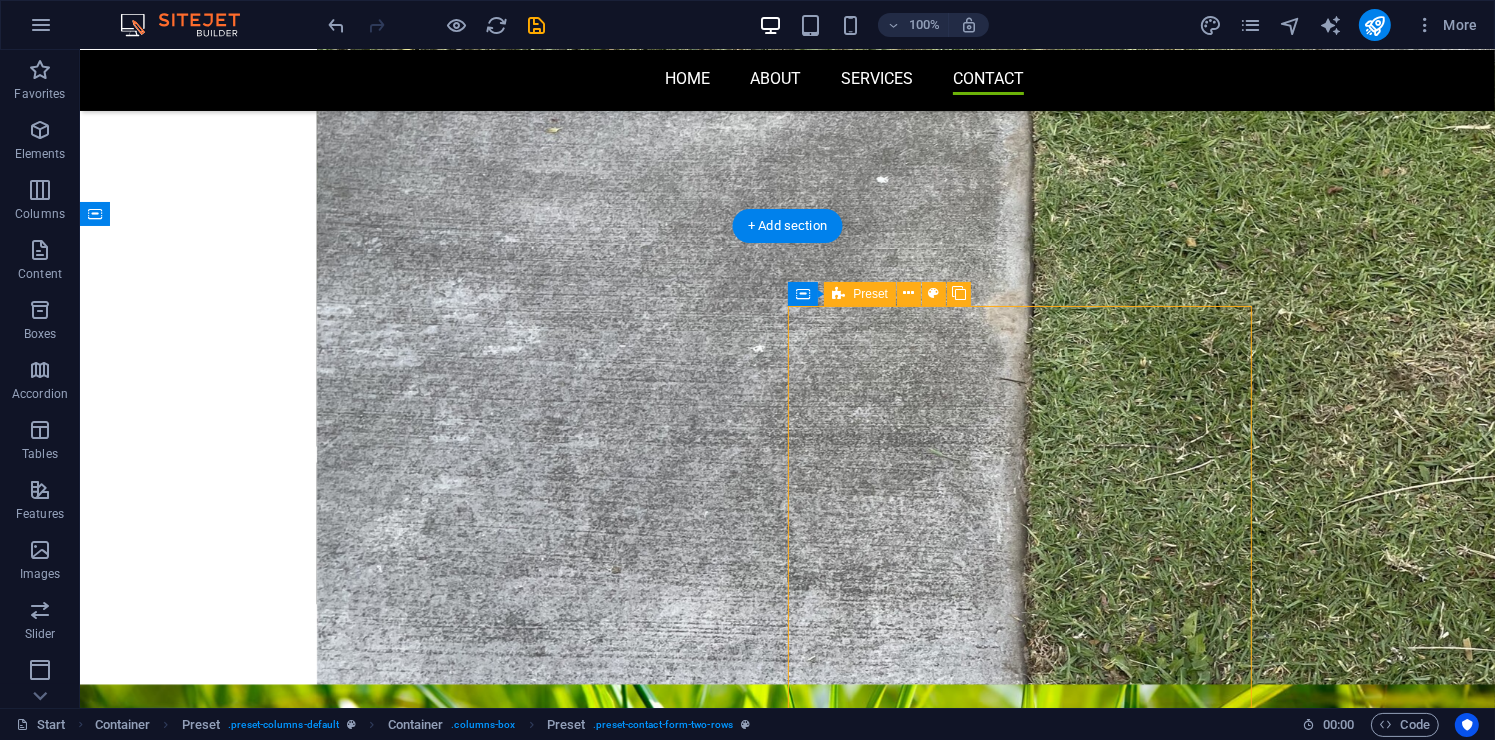 click on "I have read and understand the privacy policy. Unreadable? Load new Submit" at bounding box center (787, 2717) 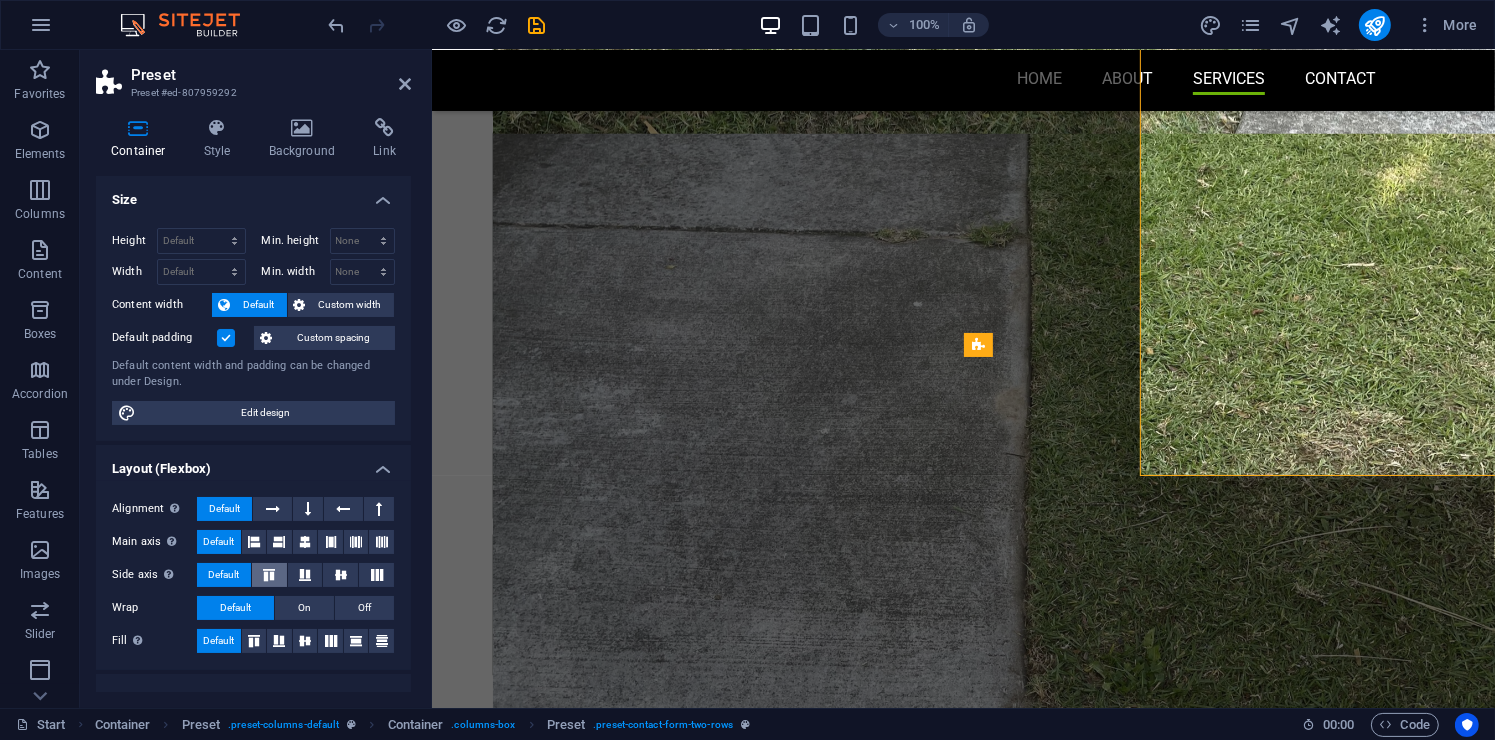 scroll, scrollTop: 3348, scrollLeft: 0, axis: vertical 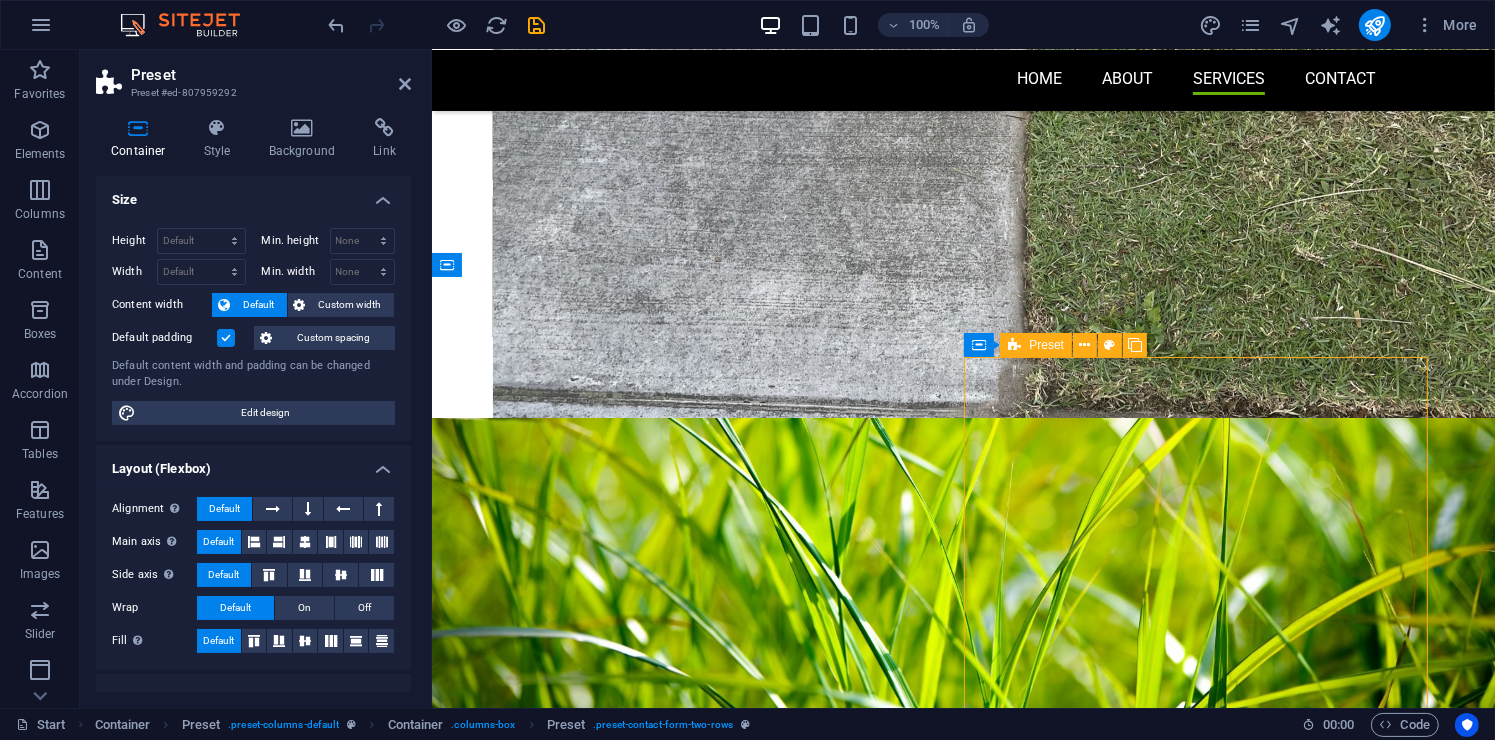 drag, startPoint x: 563, startPoint y: 174, endPoint x: 1046, endPoint y: 366, distance: 519.76245 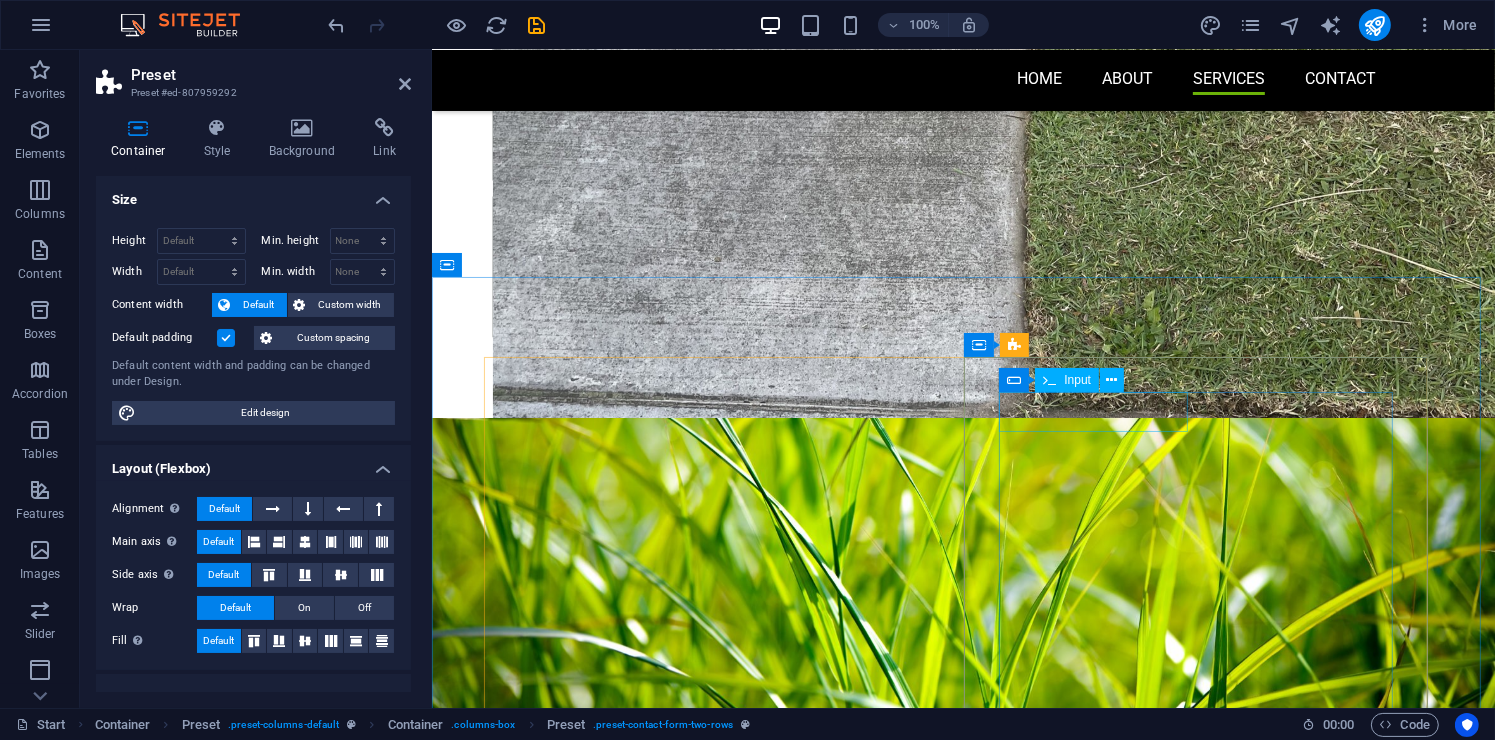 click 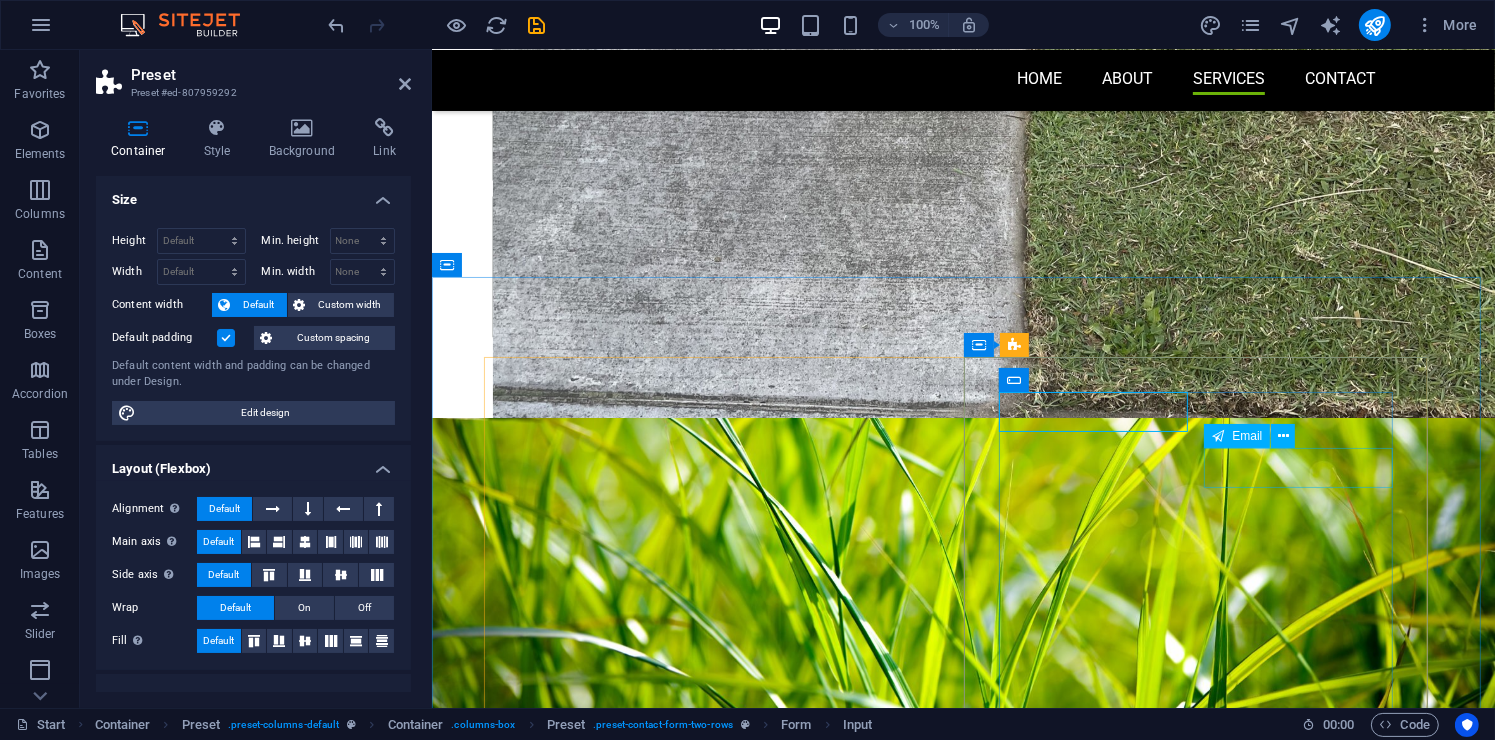 click 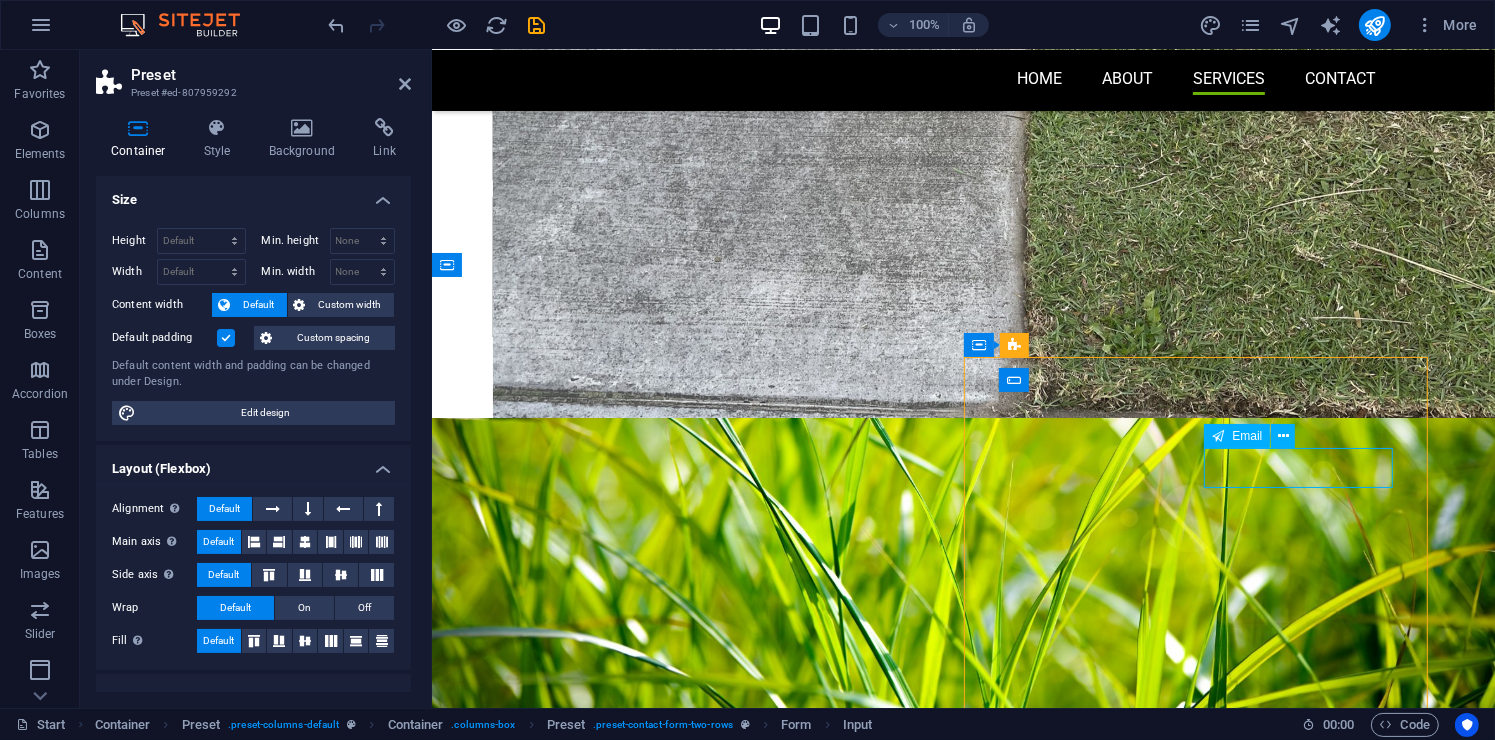 click 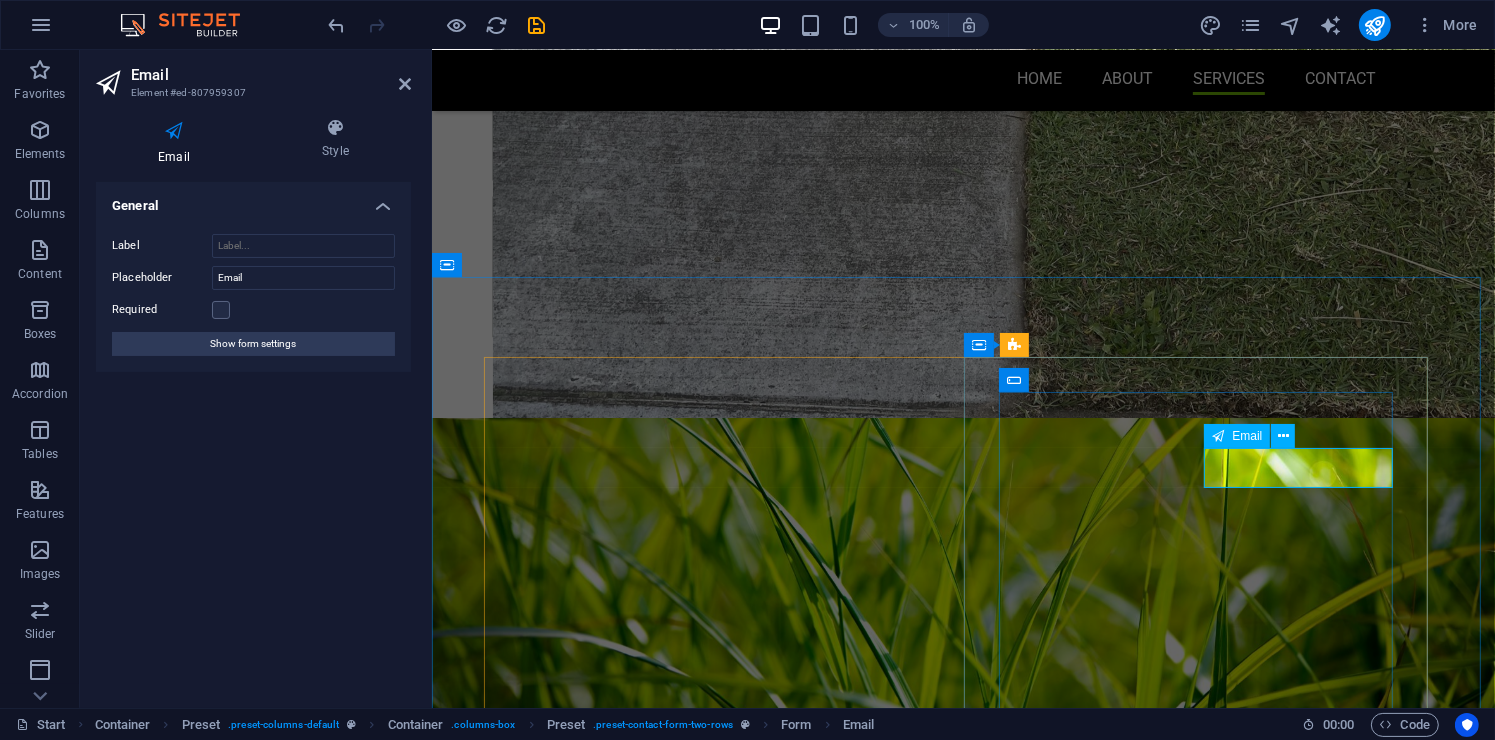 click 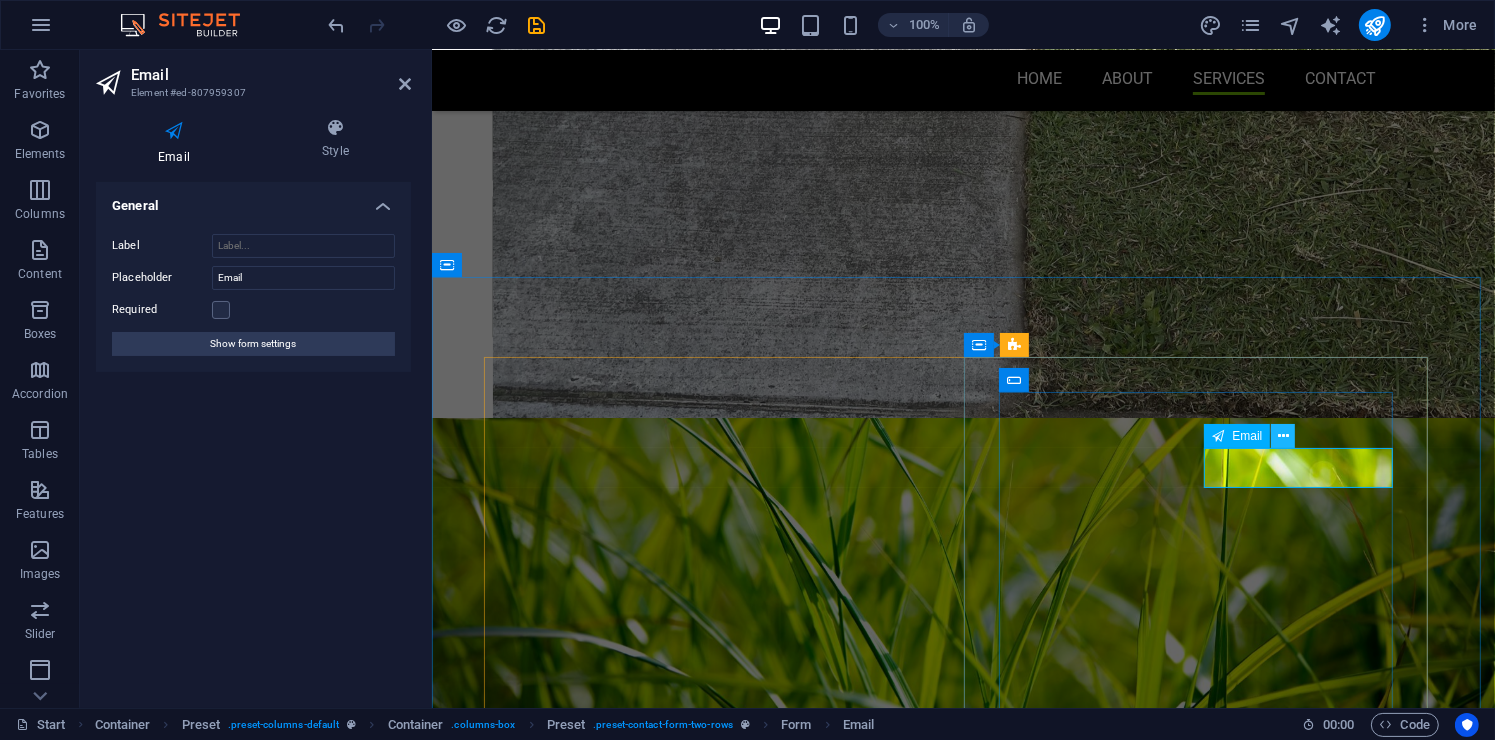 click at bounding box center (1283, 436) 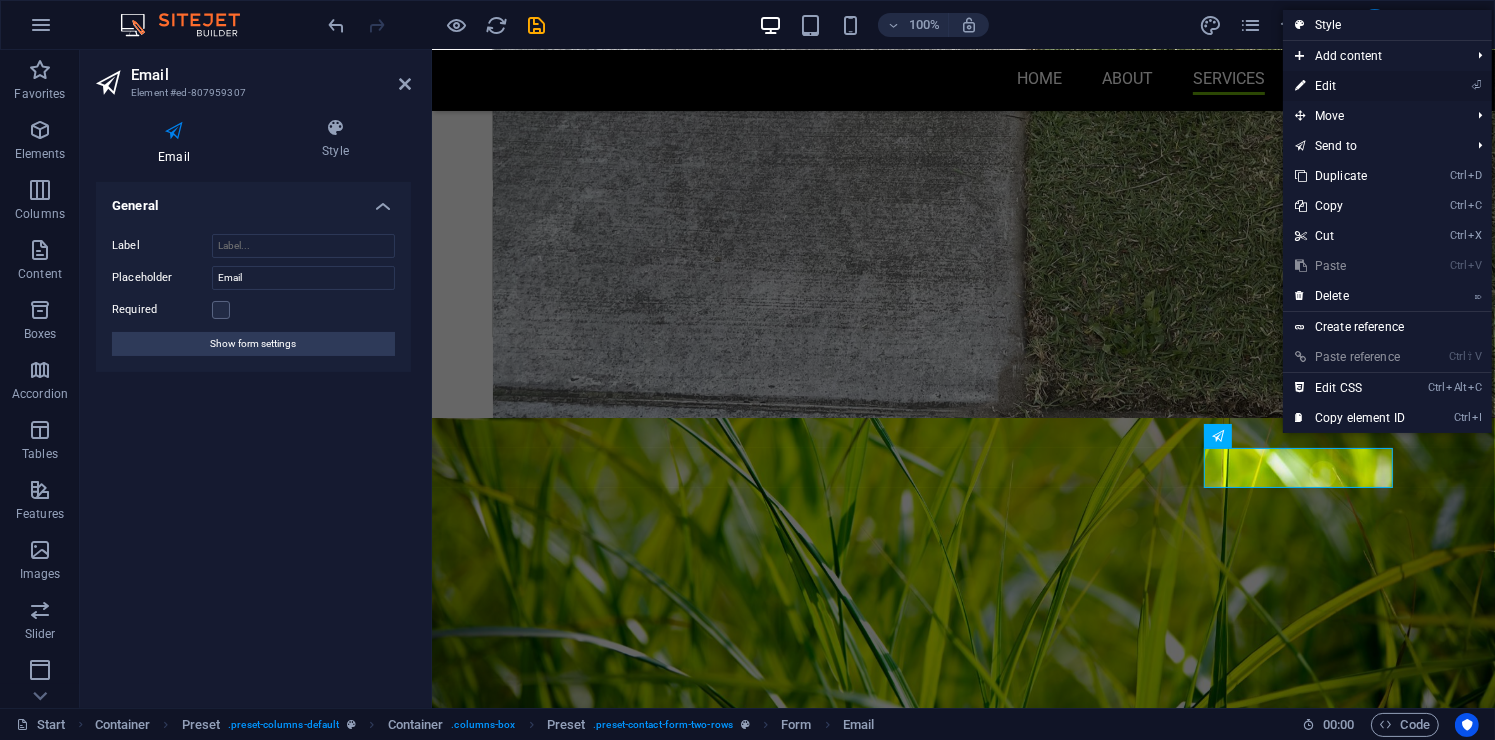 click on "⏎  Edit" at bounding box center (1350, 86) 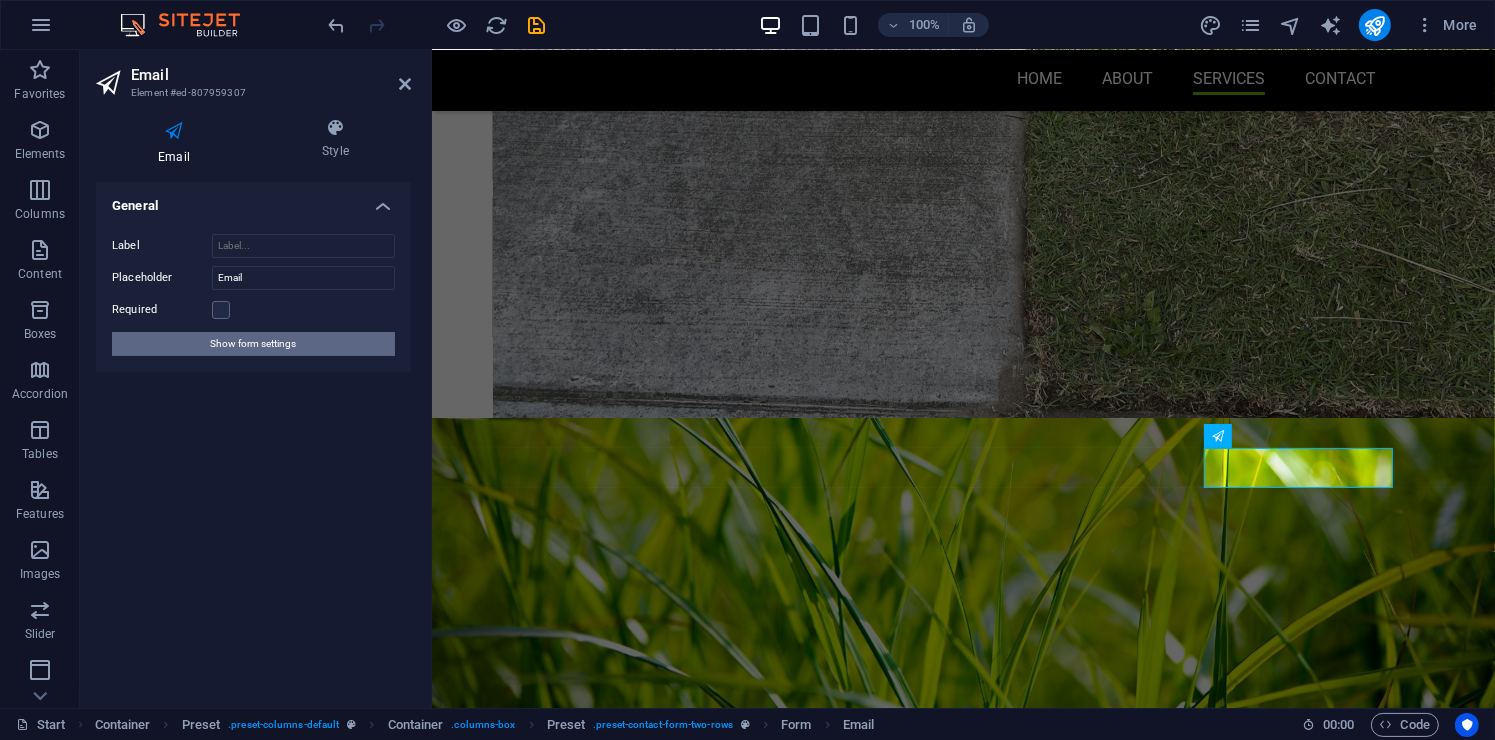 click on "Show form settings" at bounding box center [253, 344] 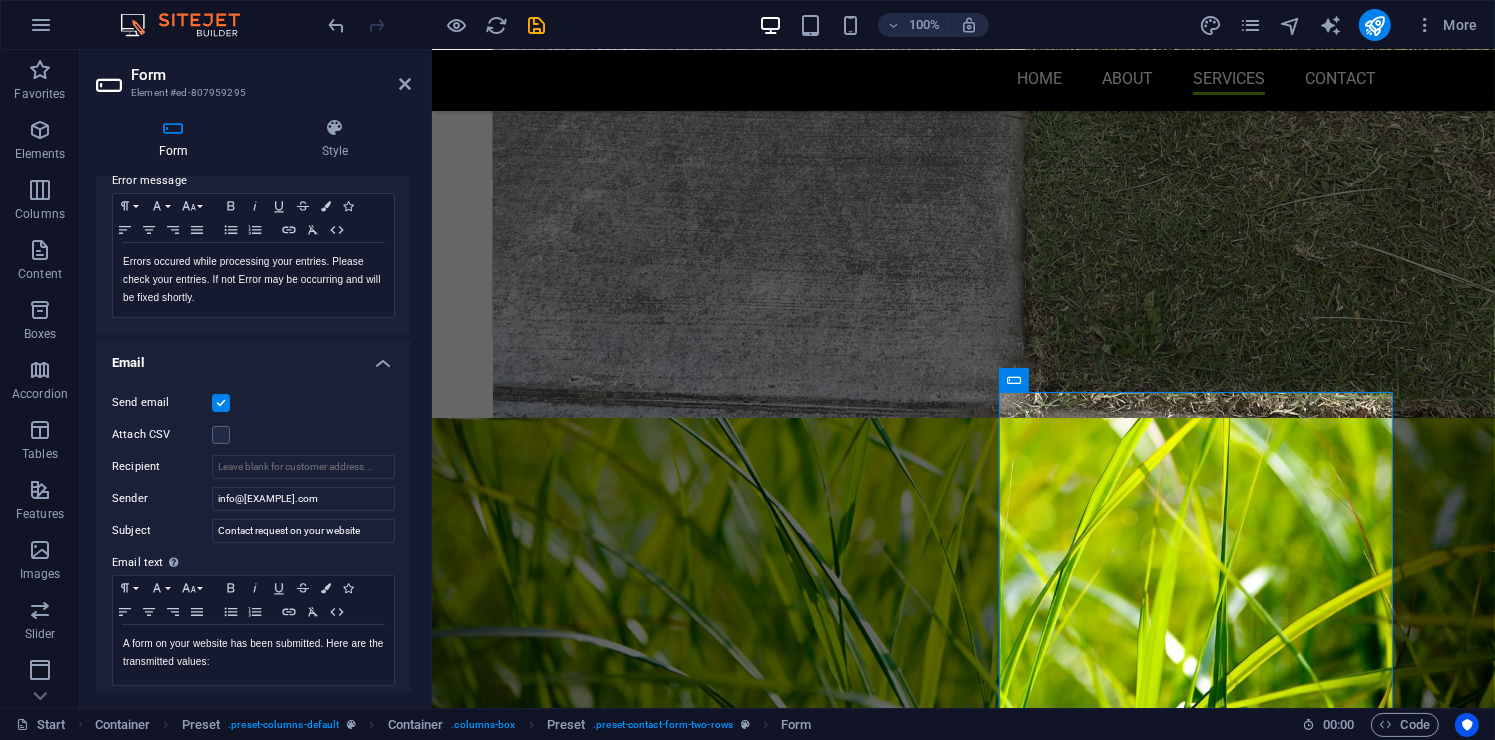 scroll, scrollTop: 364, scrollLeft: 0, axis: vertical 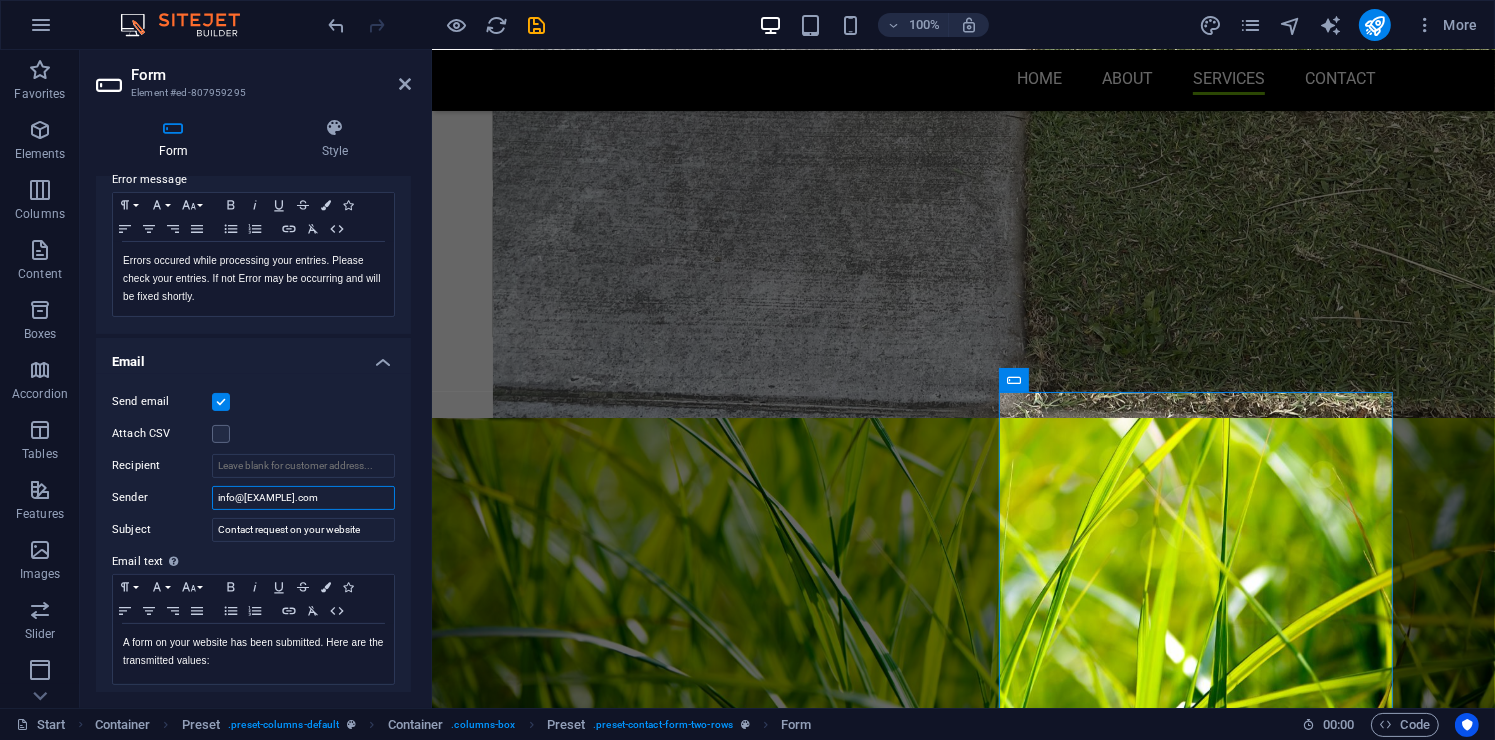 click on "info@[EXAMPLE].com" at bounding box center (303, 498) 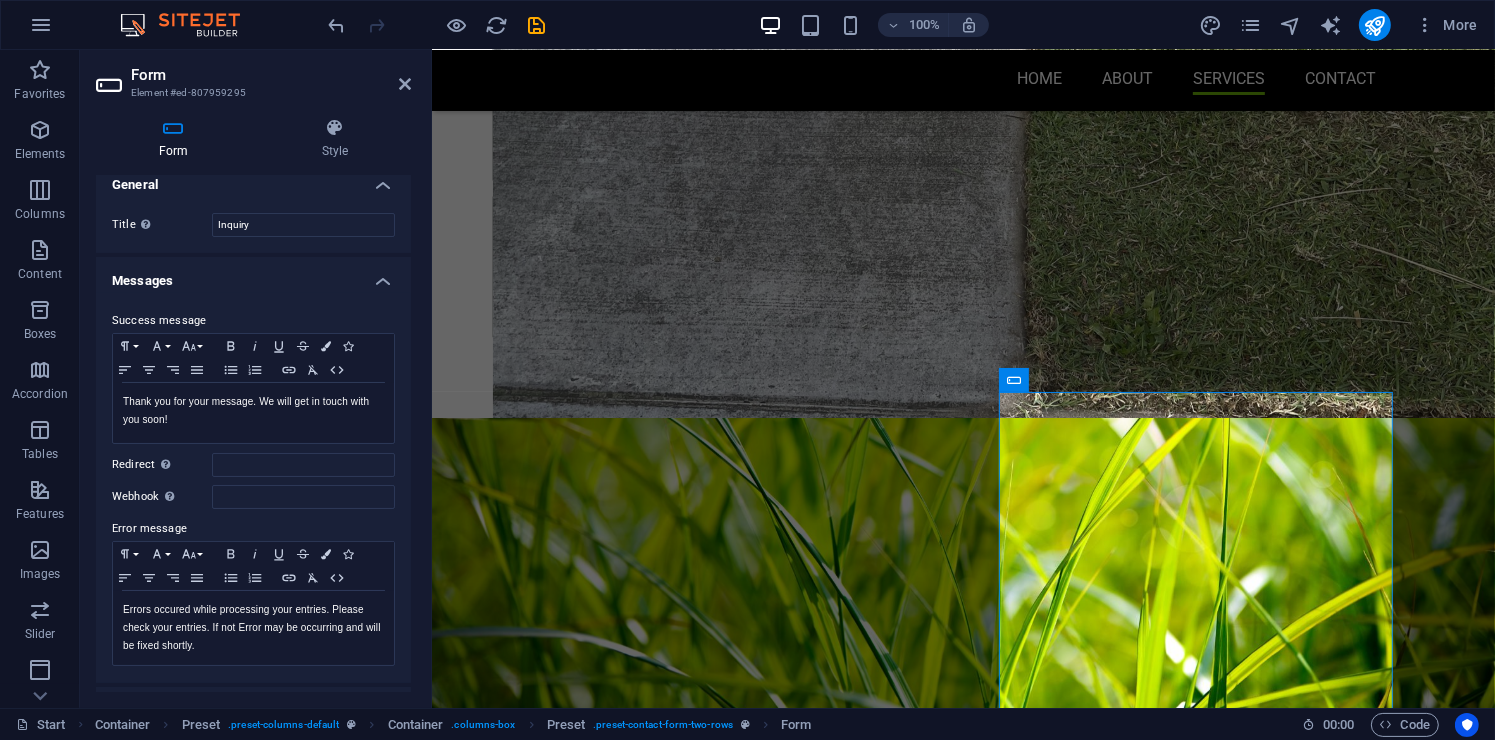 scroll, scrollTop: 0, scrollLeft: 0, axis: both 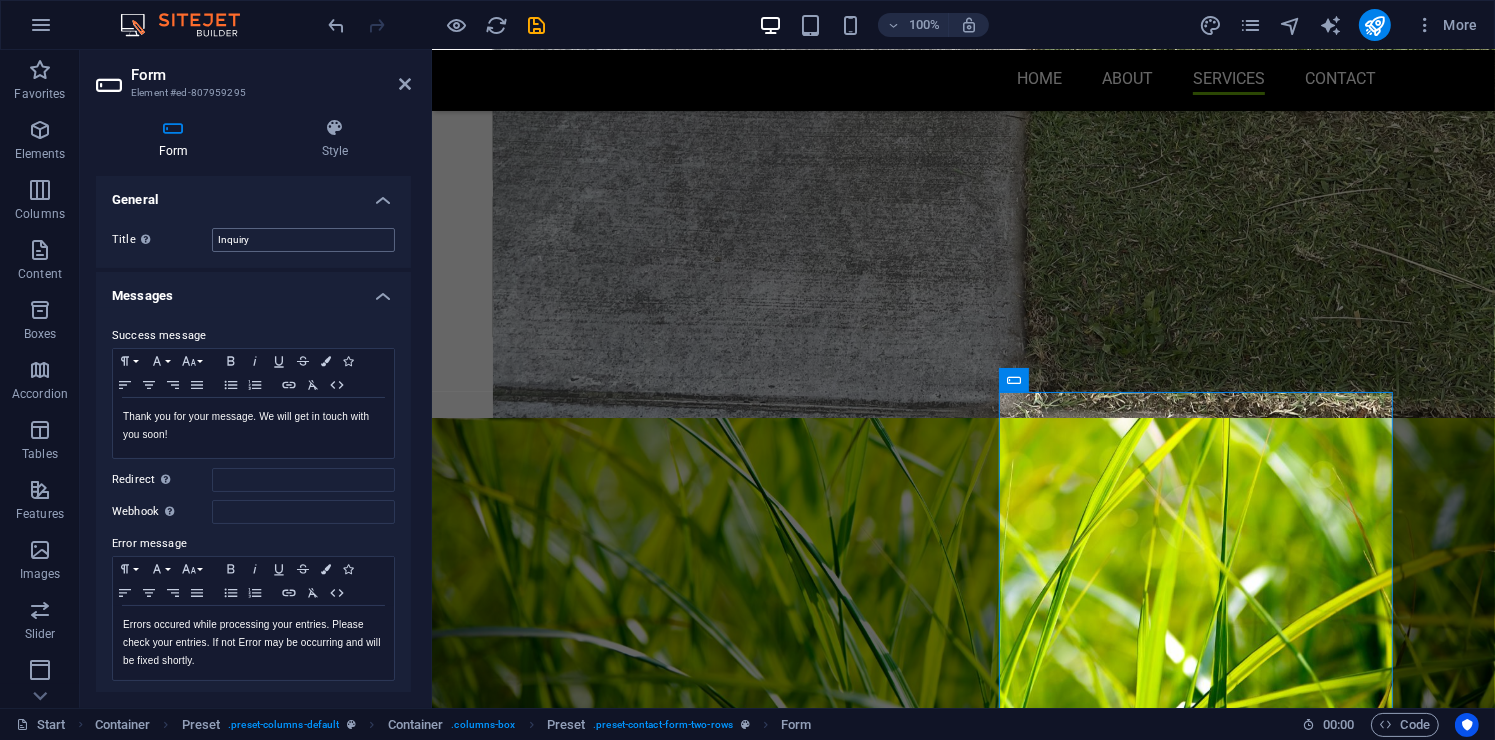 type on "info@[EXAMPLE].com" 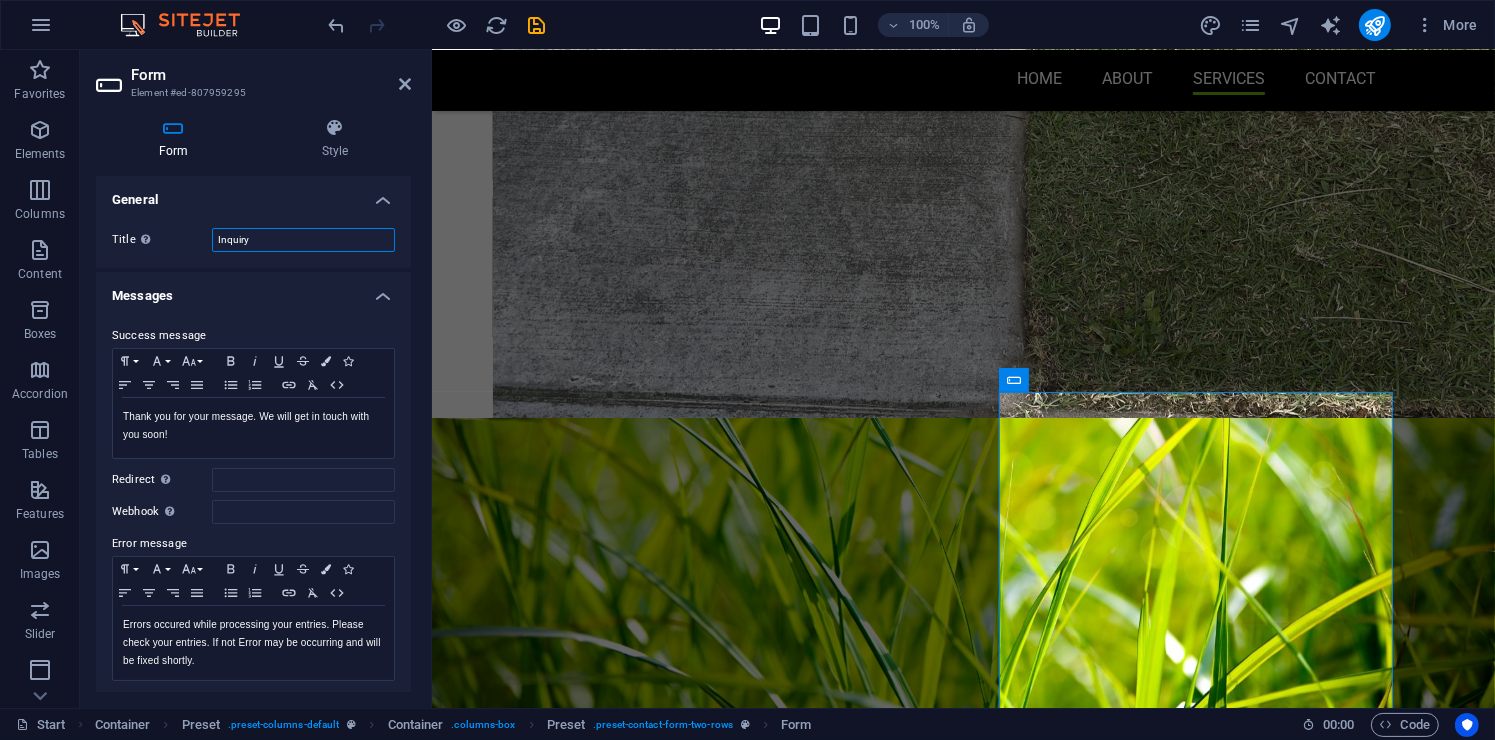click on "Inquiry" at bounding box center [303, 240] 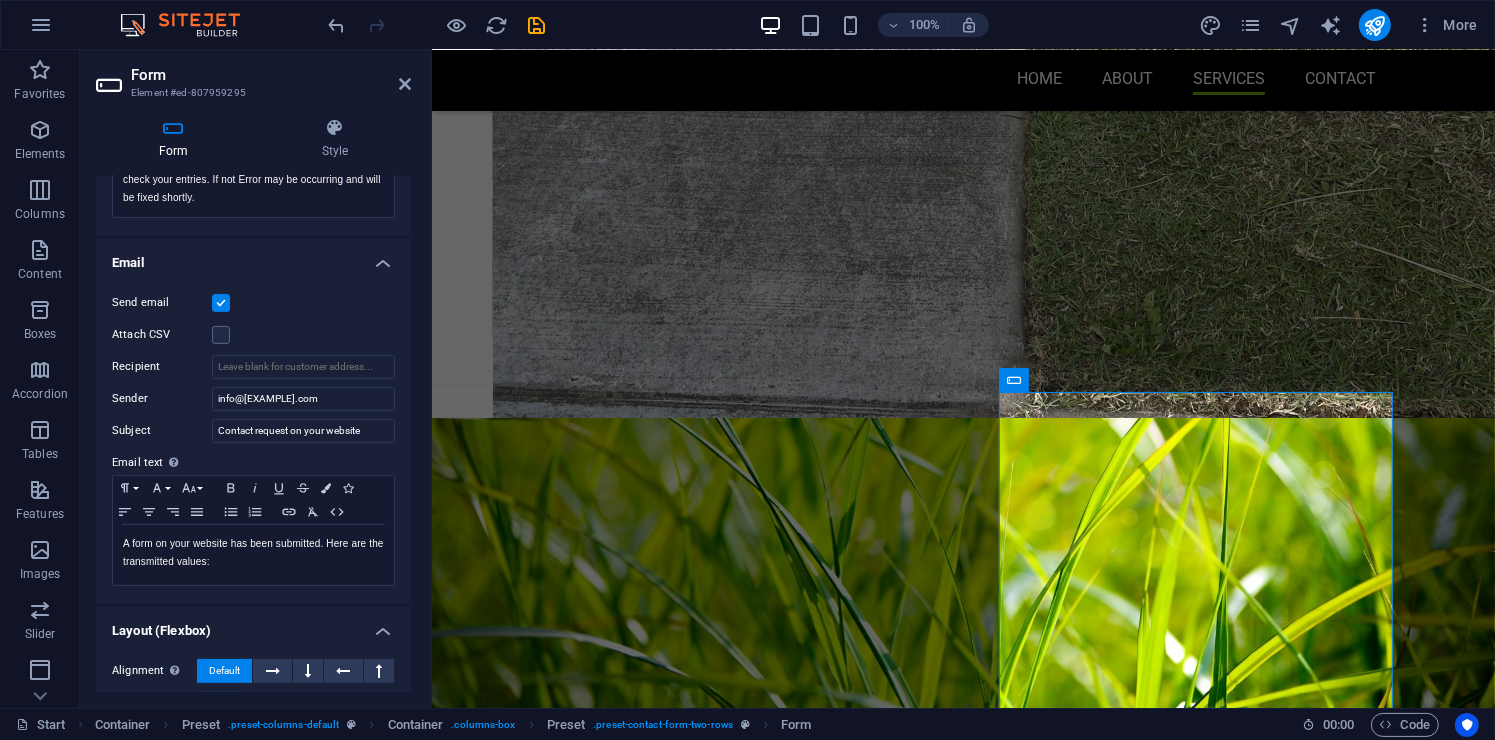 scroll, scrollTop: 464, scrollLeft: 0, axis: vertical 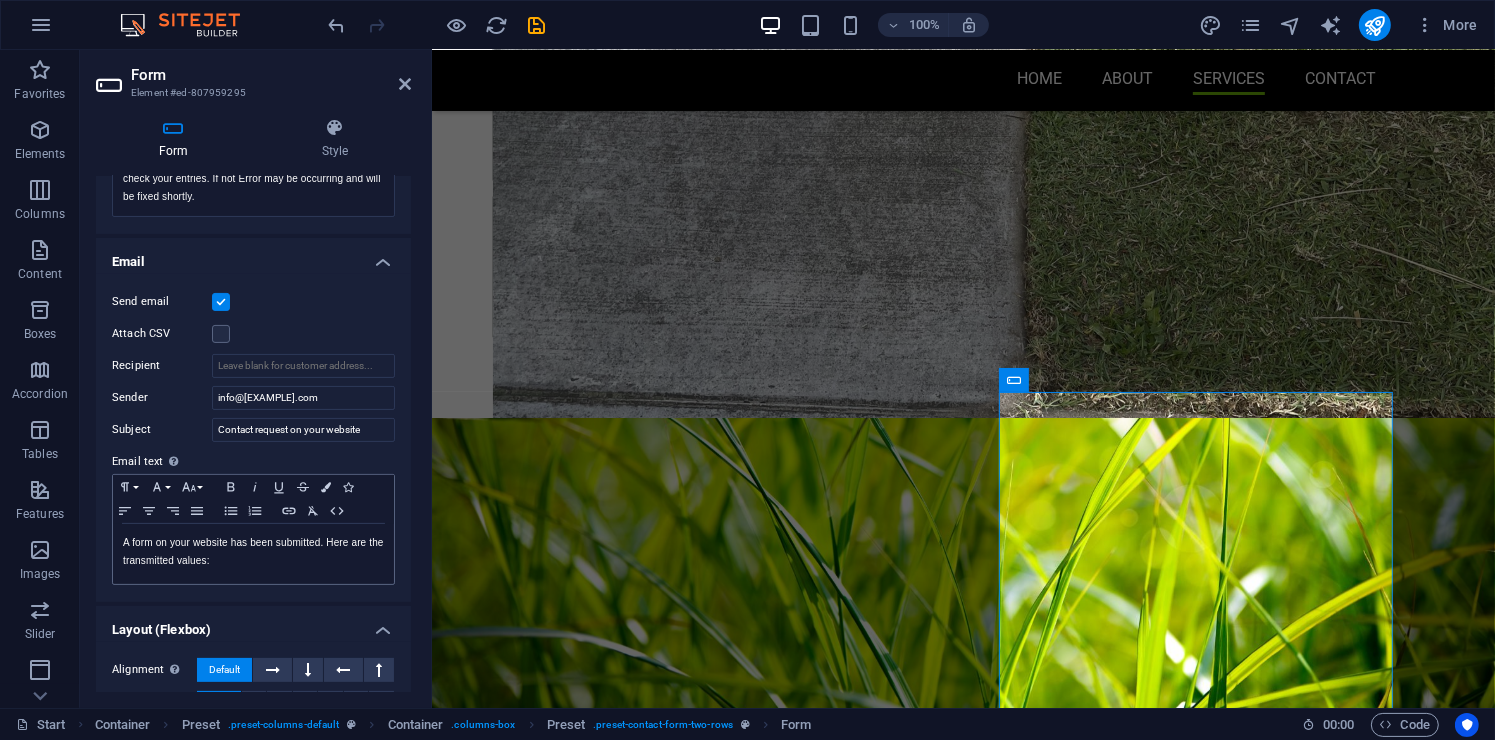 type on "Form" 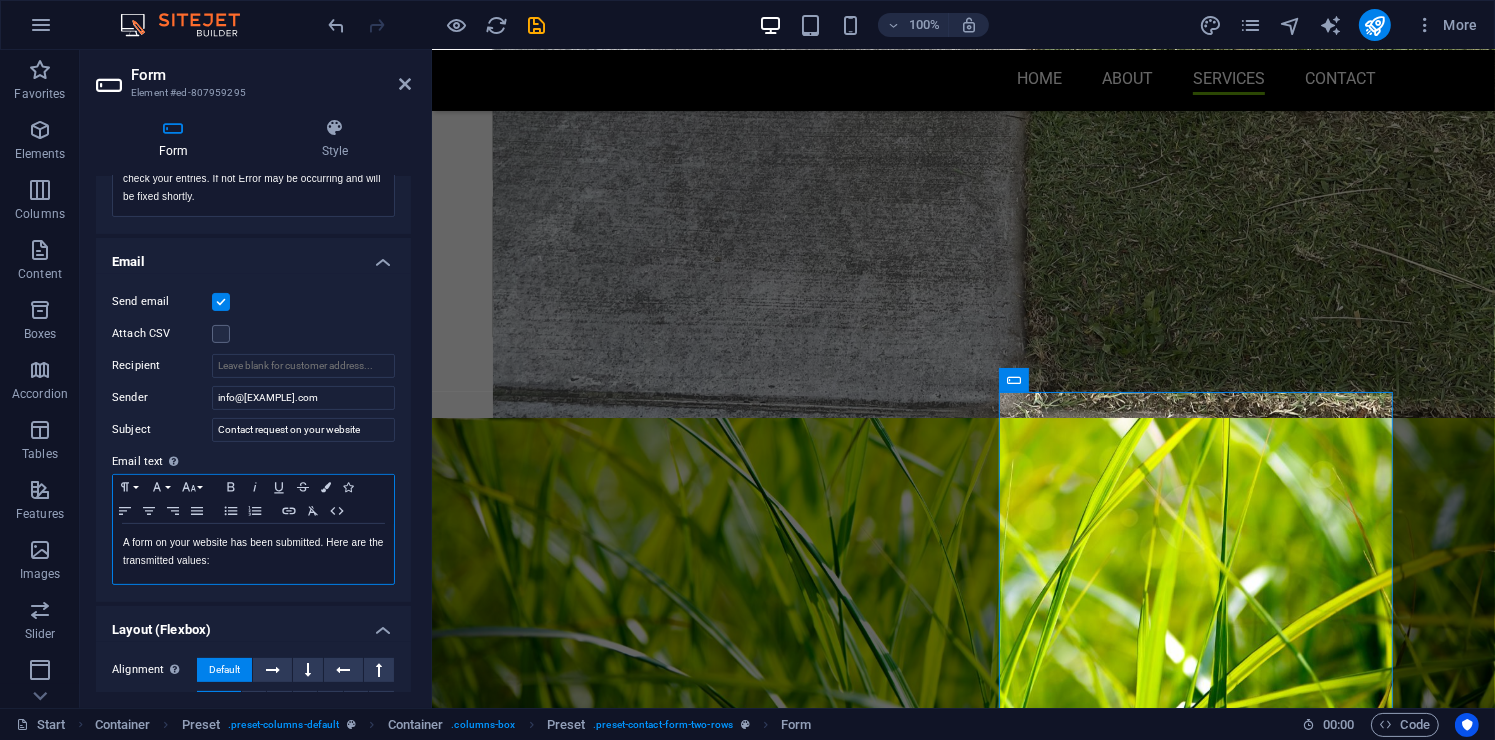 click on "A form on your website has been submitted. Here are the transmitted values:" at bounding box center [253, 552] 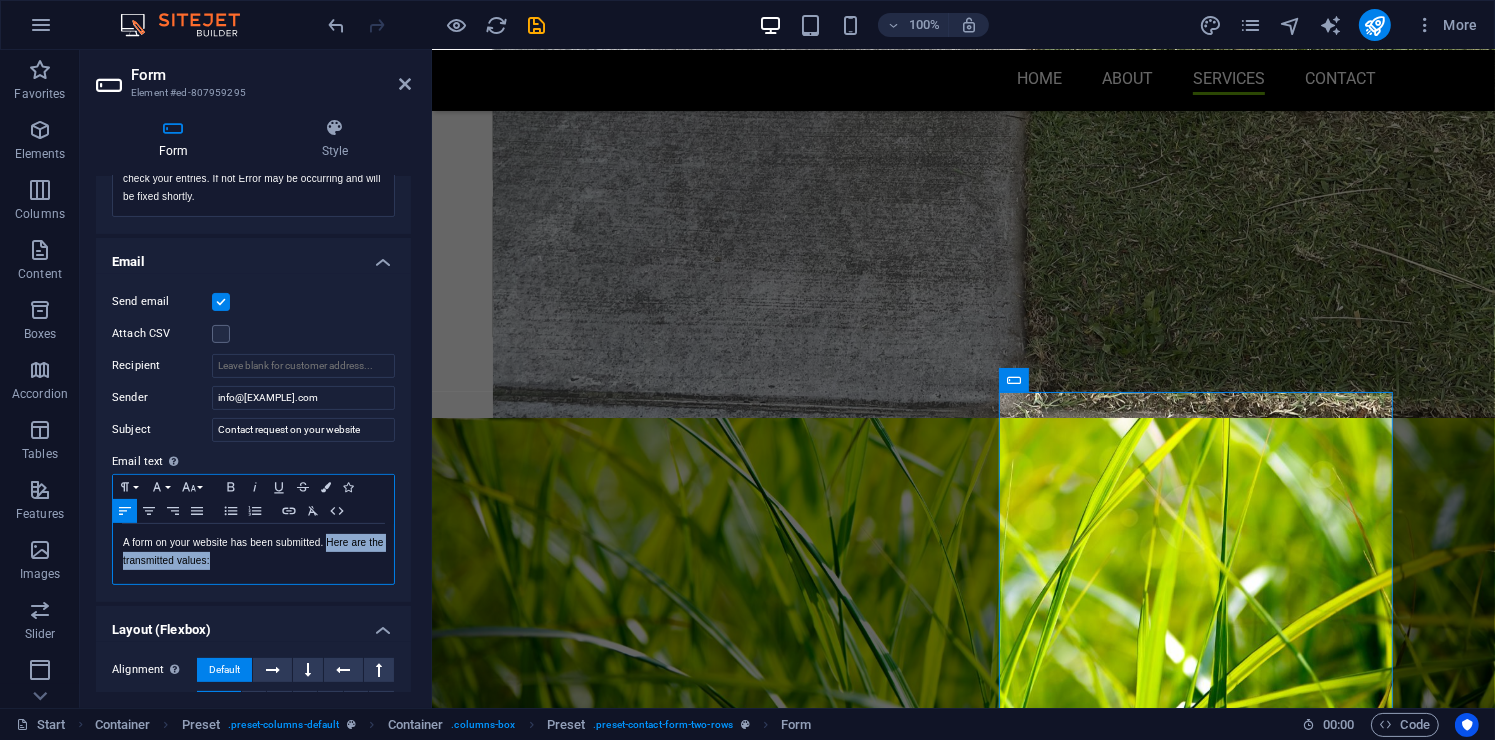 drag, startPoint x: 335, startPoint y: 534, endPoint x: 347, endPoint y: 569, distance: 37 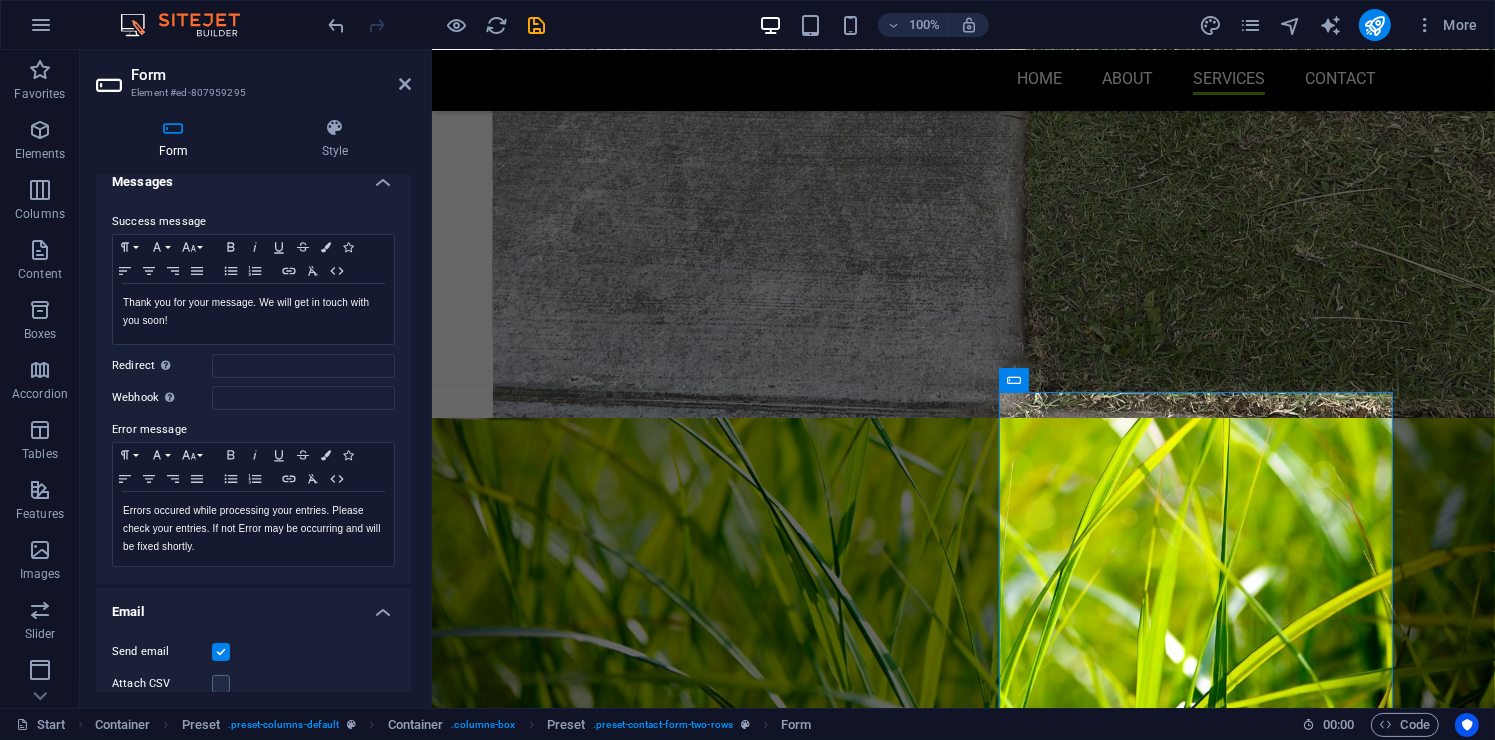scroll, scrollTop: 113, scrollLeft: 0, axis: vertical 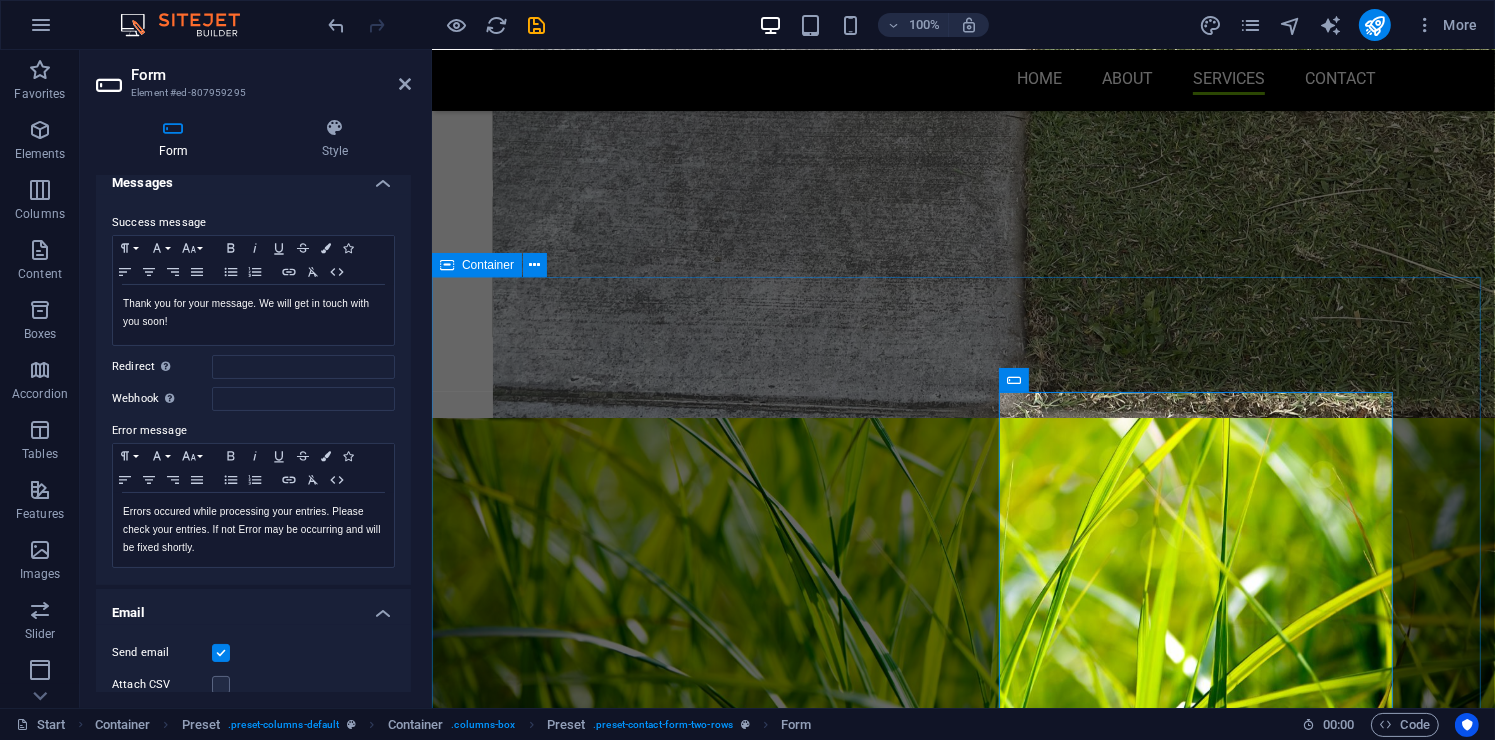 click on "100% More" at bounding box center (747, 25) 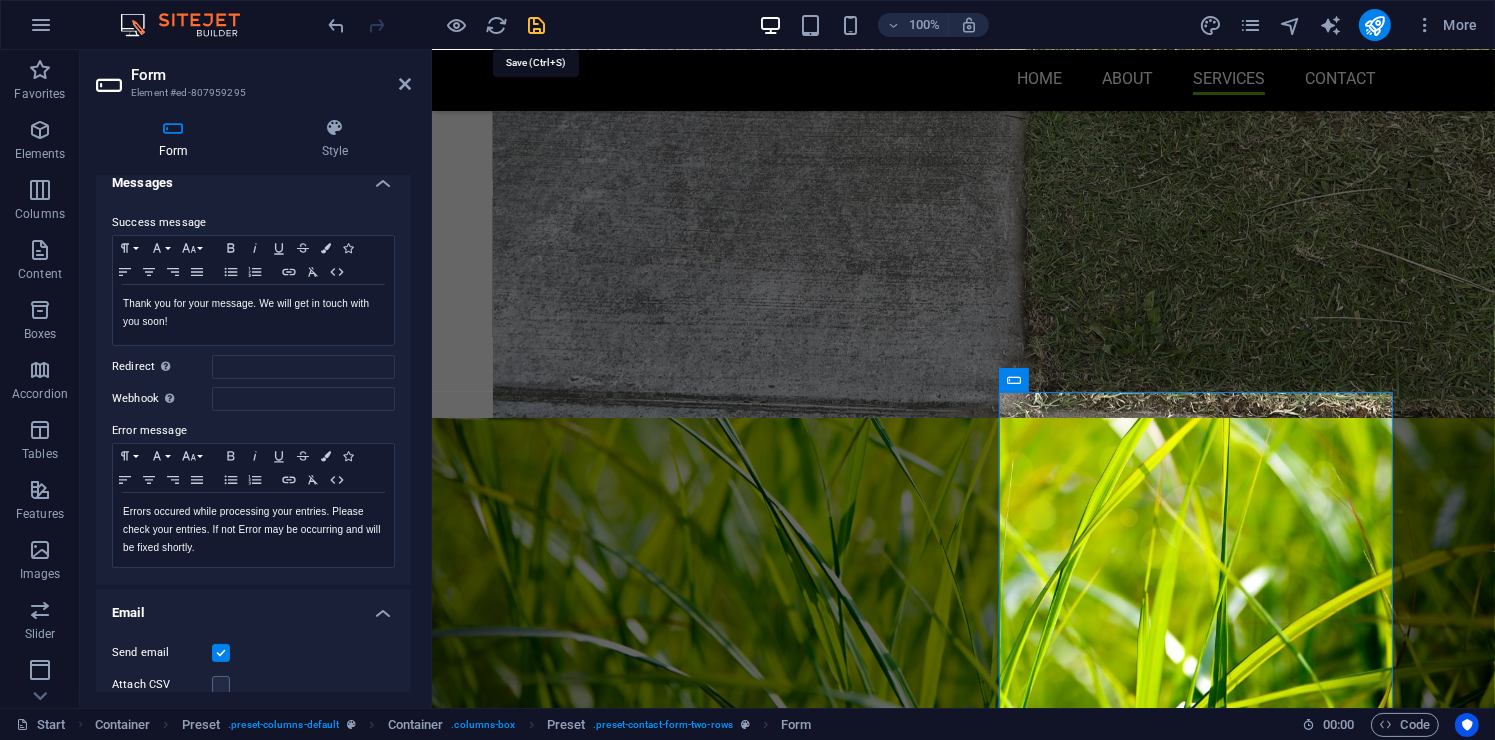 click at bounding box center [537, 25] 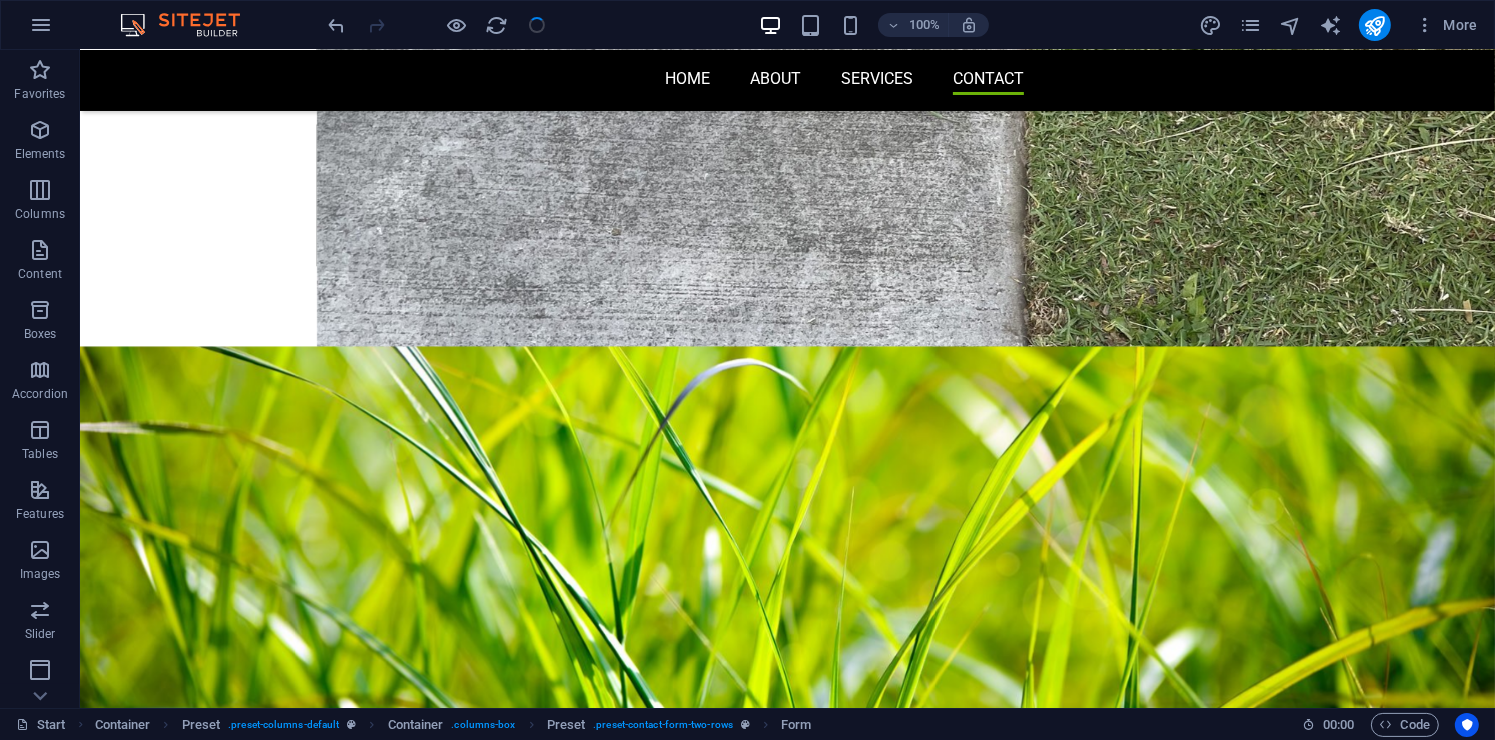scroll, scrollTop: 3010, scrollLeft: 0, axis: vertical 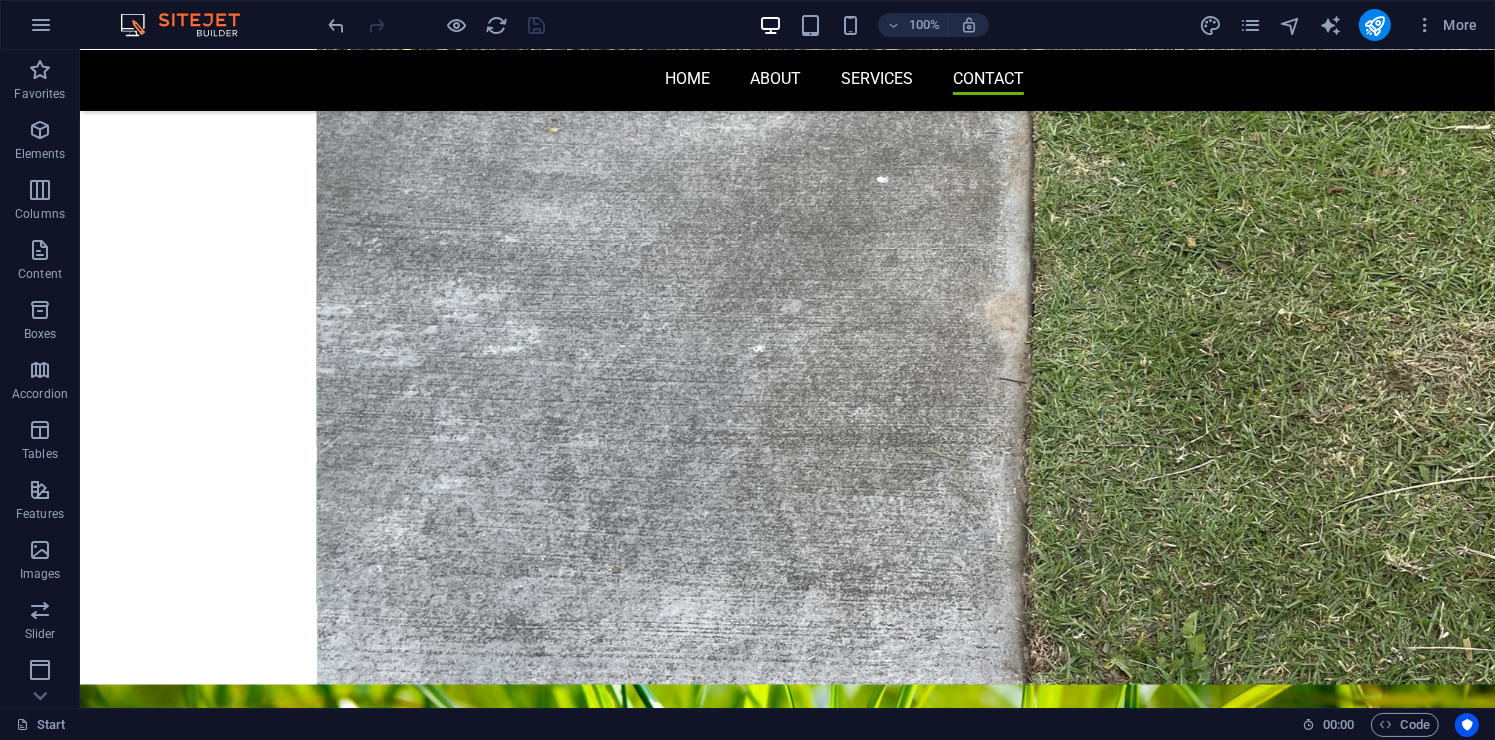 click on "I have read and understand the privacy policy. Unreadable? Load new Submit" at bounding box center (787, 2717) 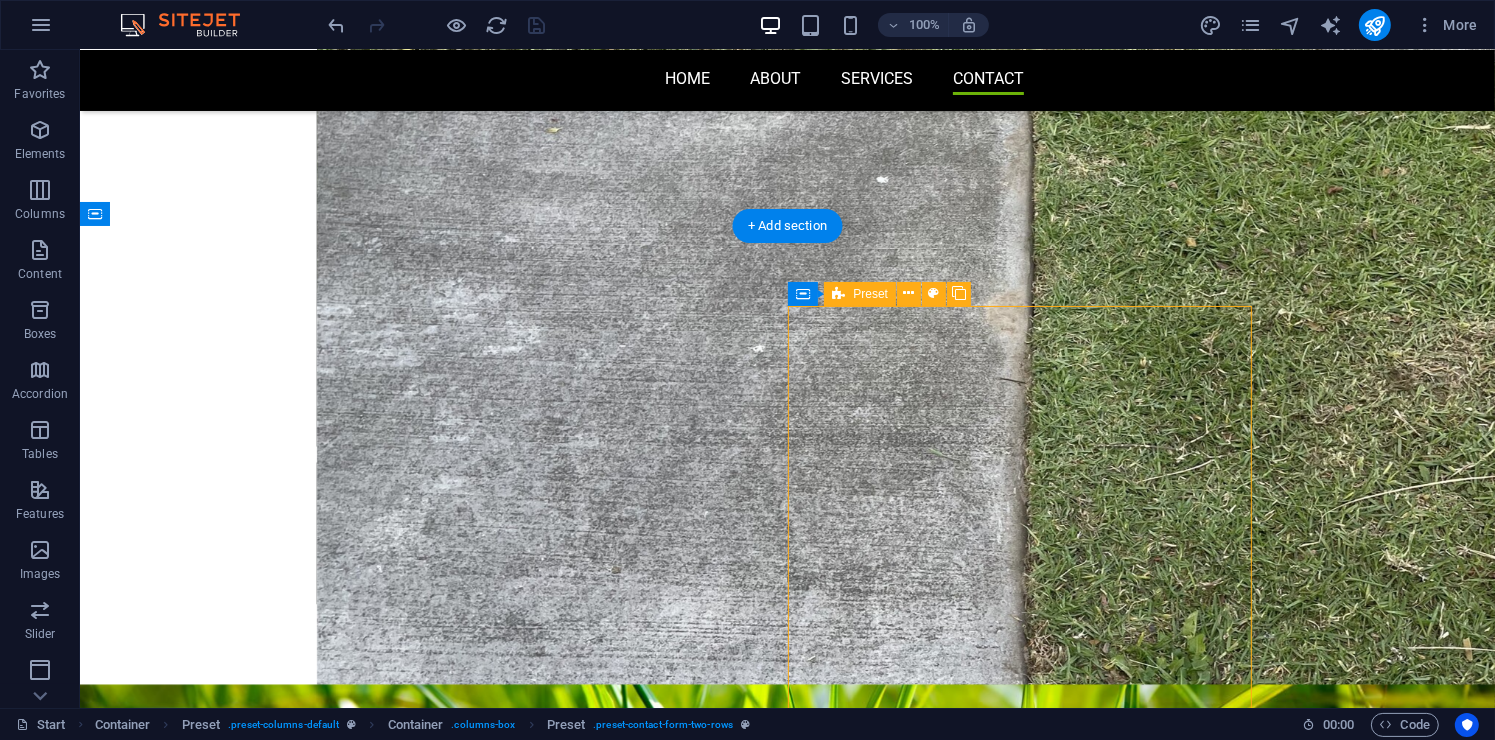 click on "I have read and understand the privacy policy. Unreadable? Load new Submit" at bounding box center (787, 2717) 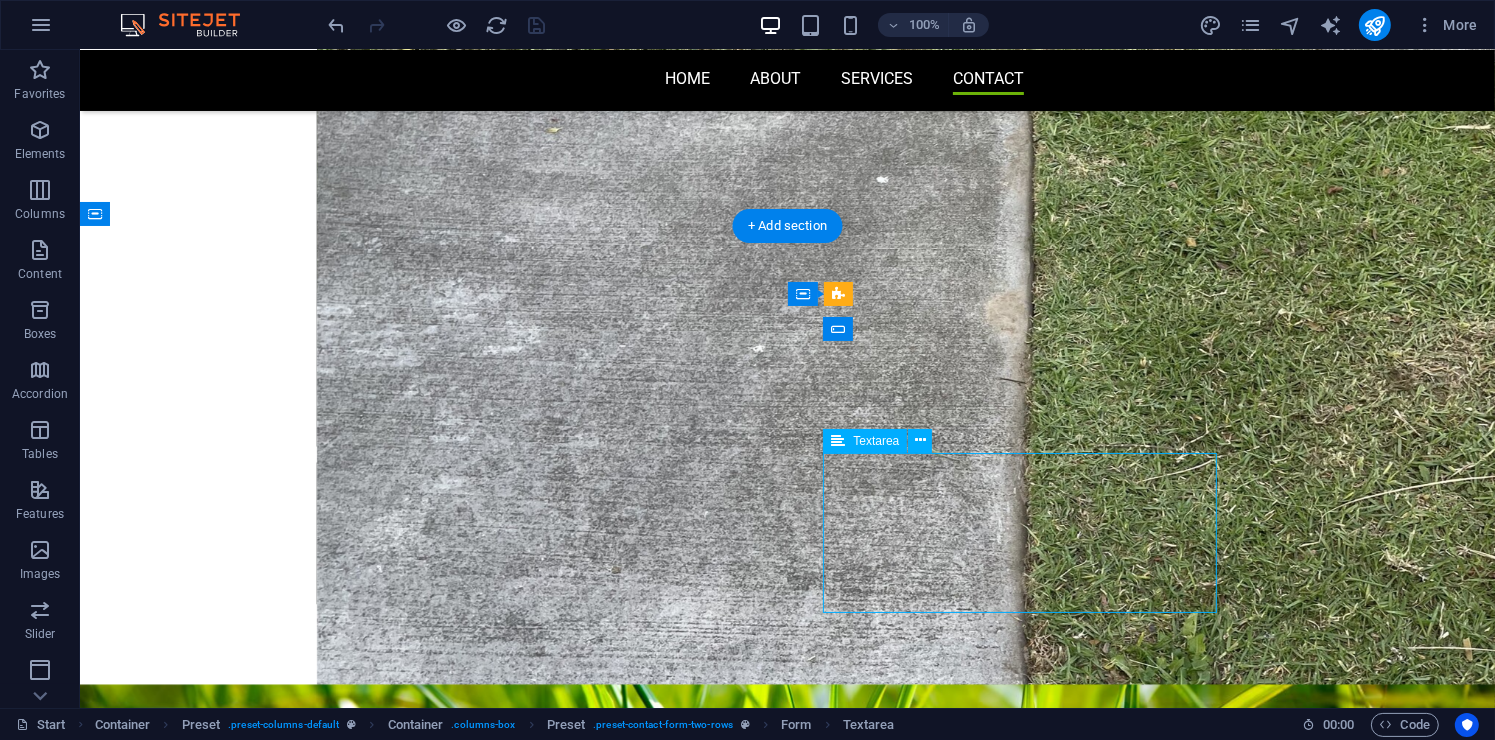 click 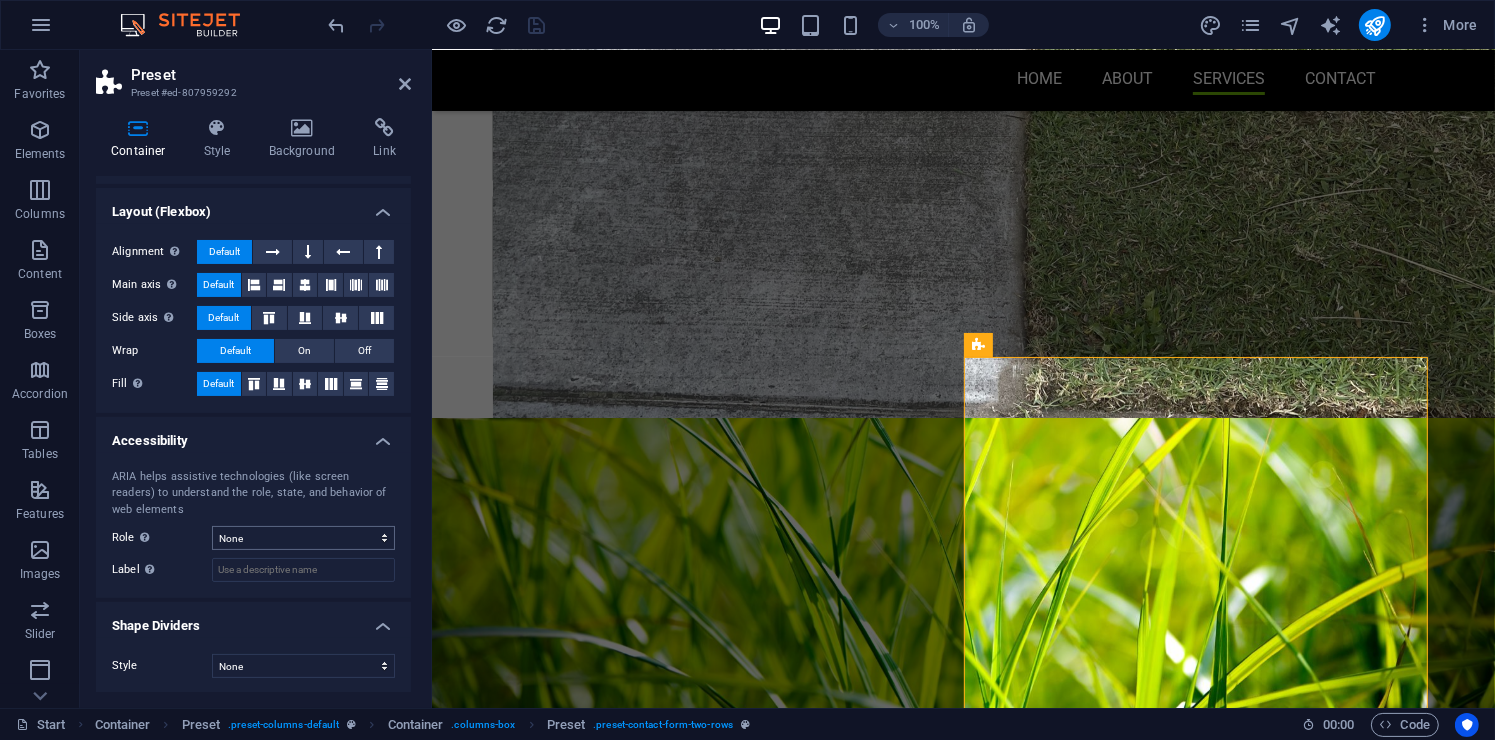 scroll, scrollTop: 0, scrollLeft: 0, axis: both 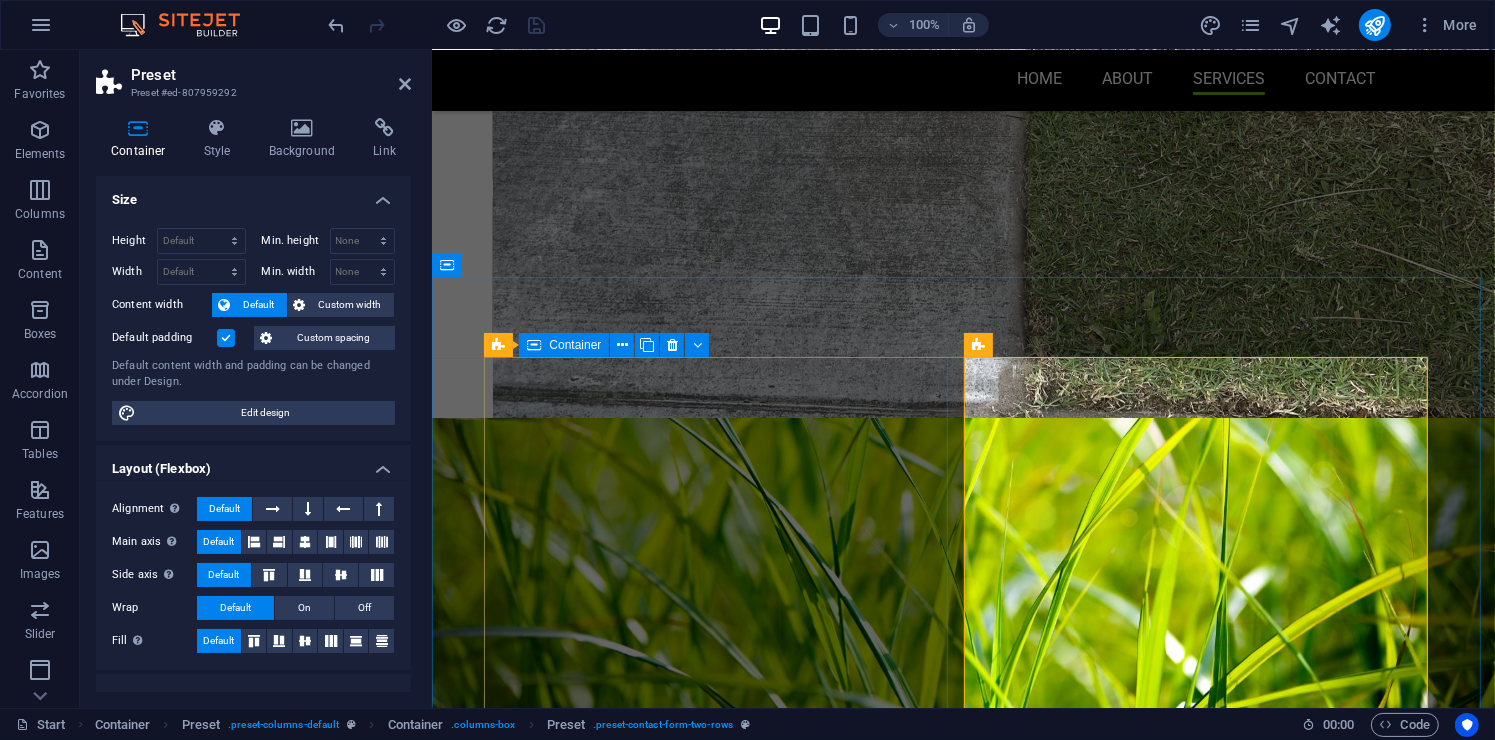 click on "Get in touch Your privacy is our priority. We are committed to safeguarding your information and ensuring it remains confidential. Rest assured, any details provided will be securely handled and only used for there intended purpose. Explore our site with confidence in our privacy practices. Call me:  [PHONE]" at bounding box center [963, 2097] 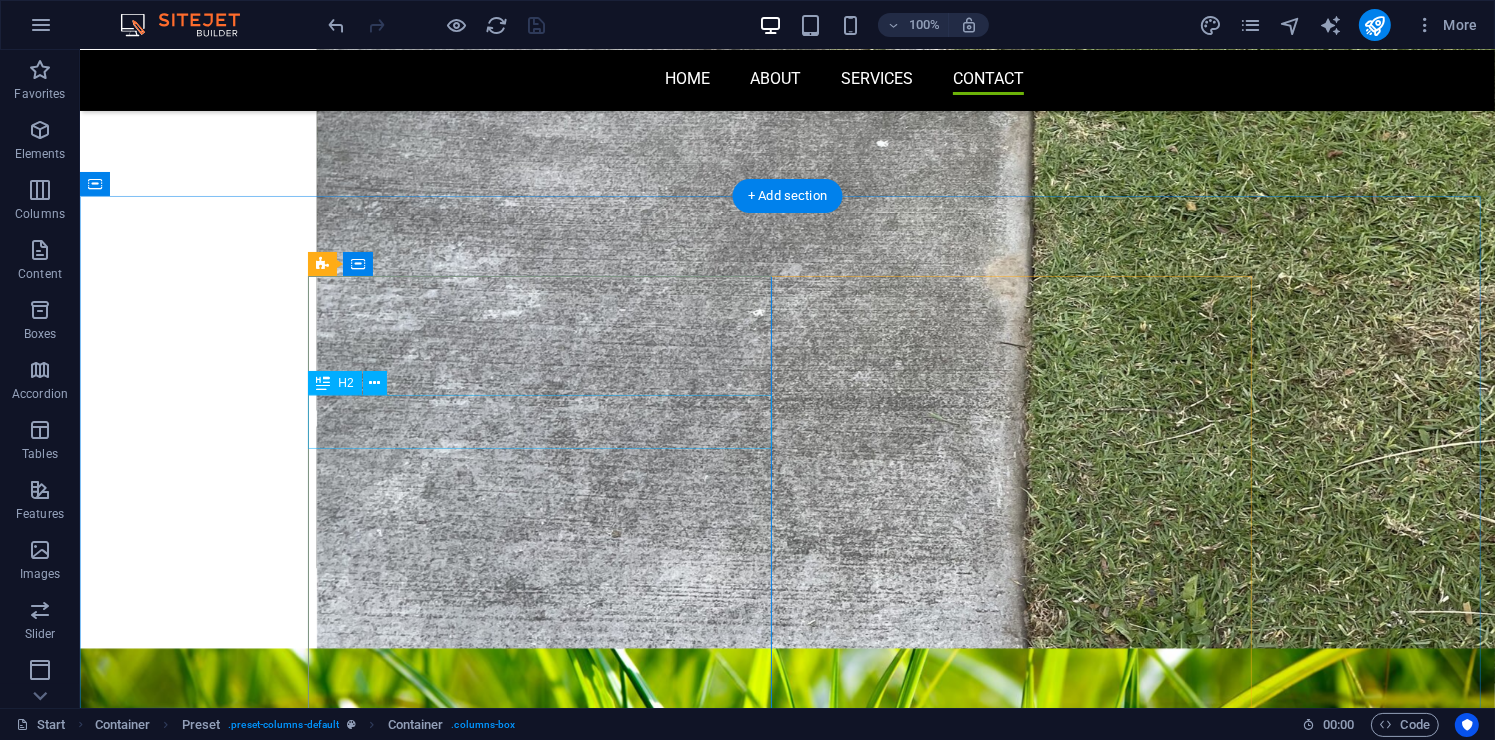scroll, scrollTop: 3050, scrollLeft: 0, axis: vertical 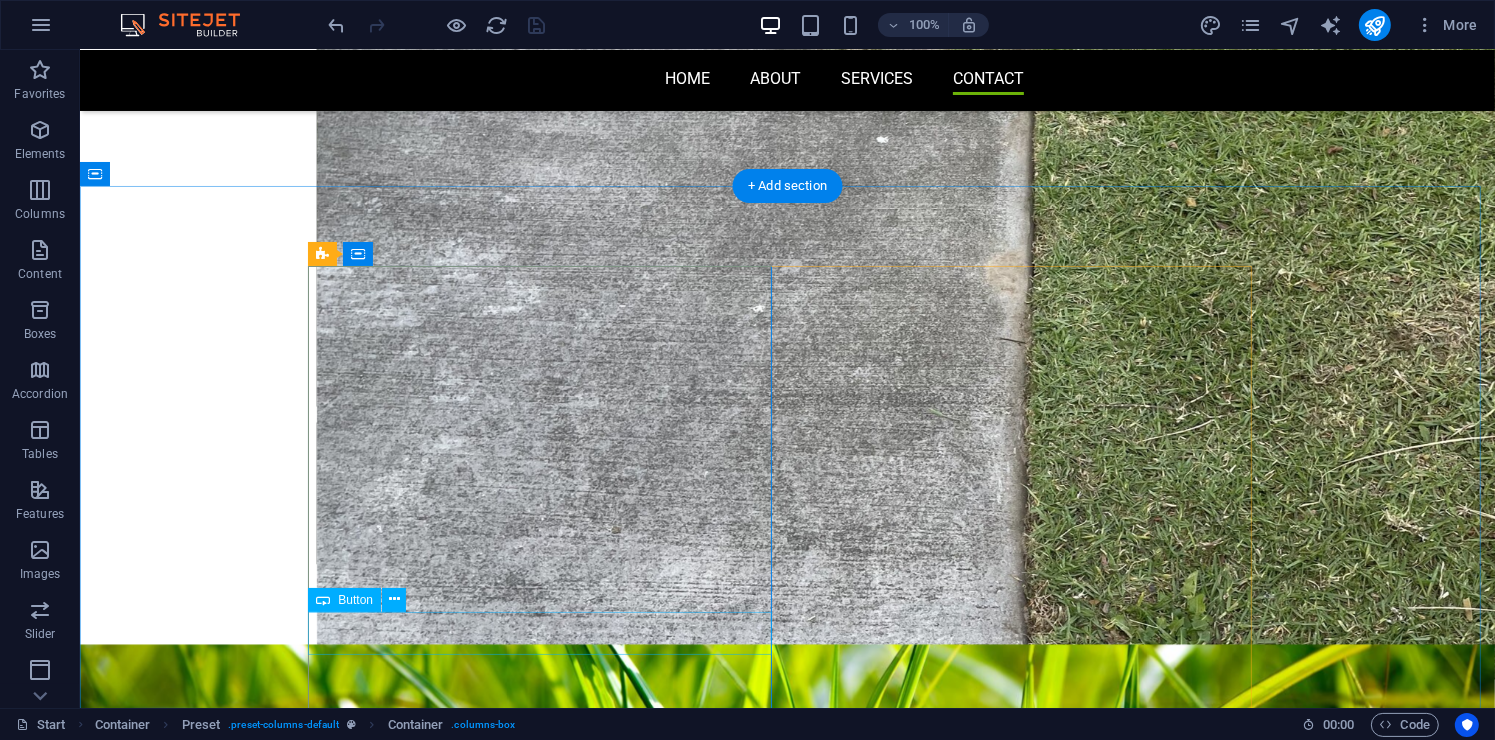 click on "Call me:  [PHONE]" at bounding box center (787, 2386) 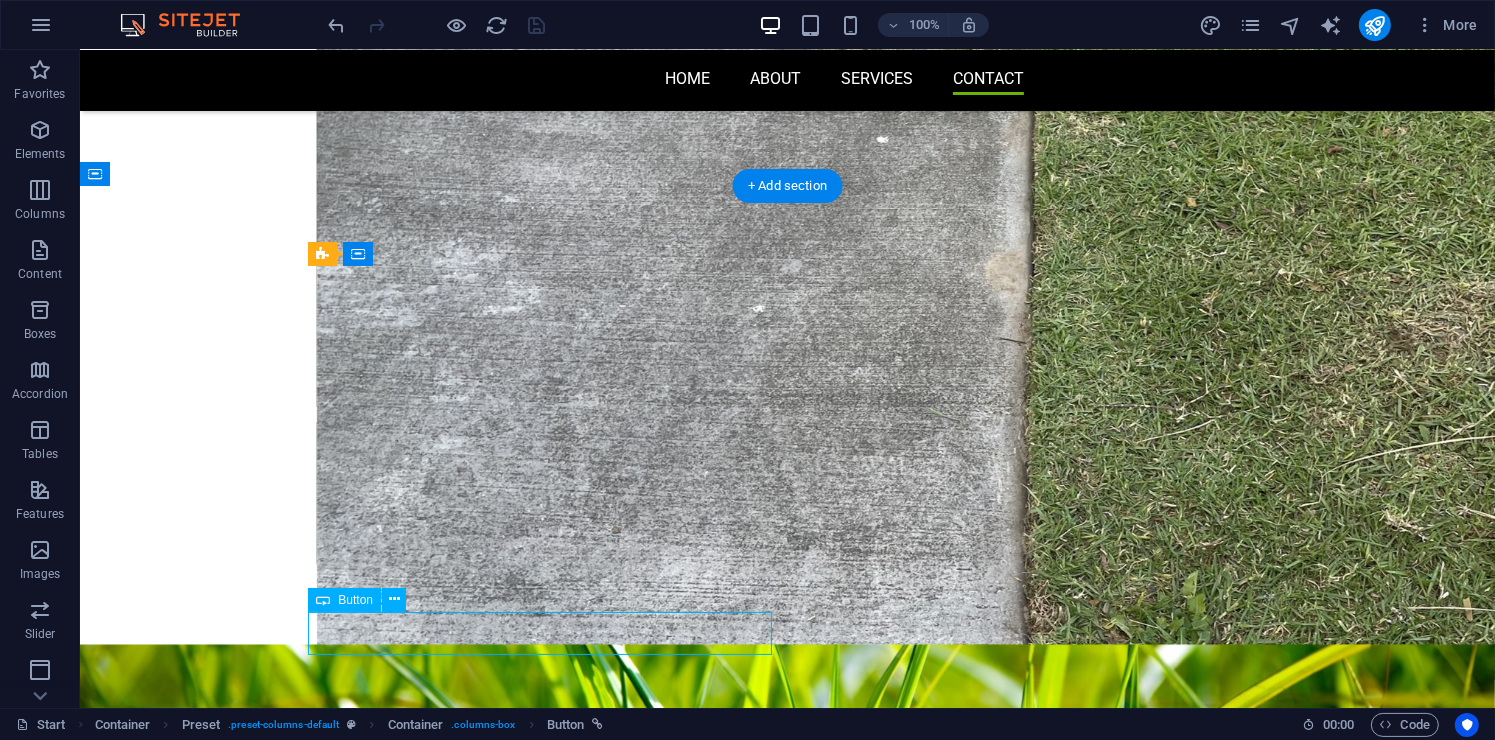 click on "Call me:  [PHONE]" at bounding box center (787, 2386) 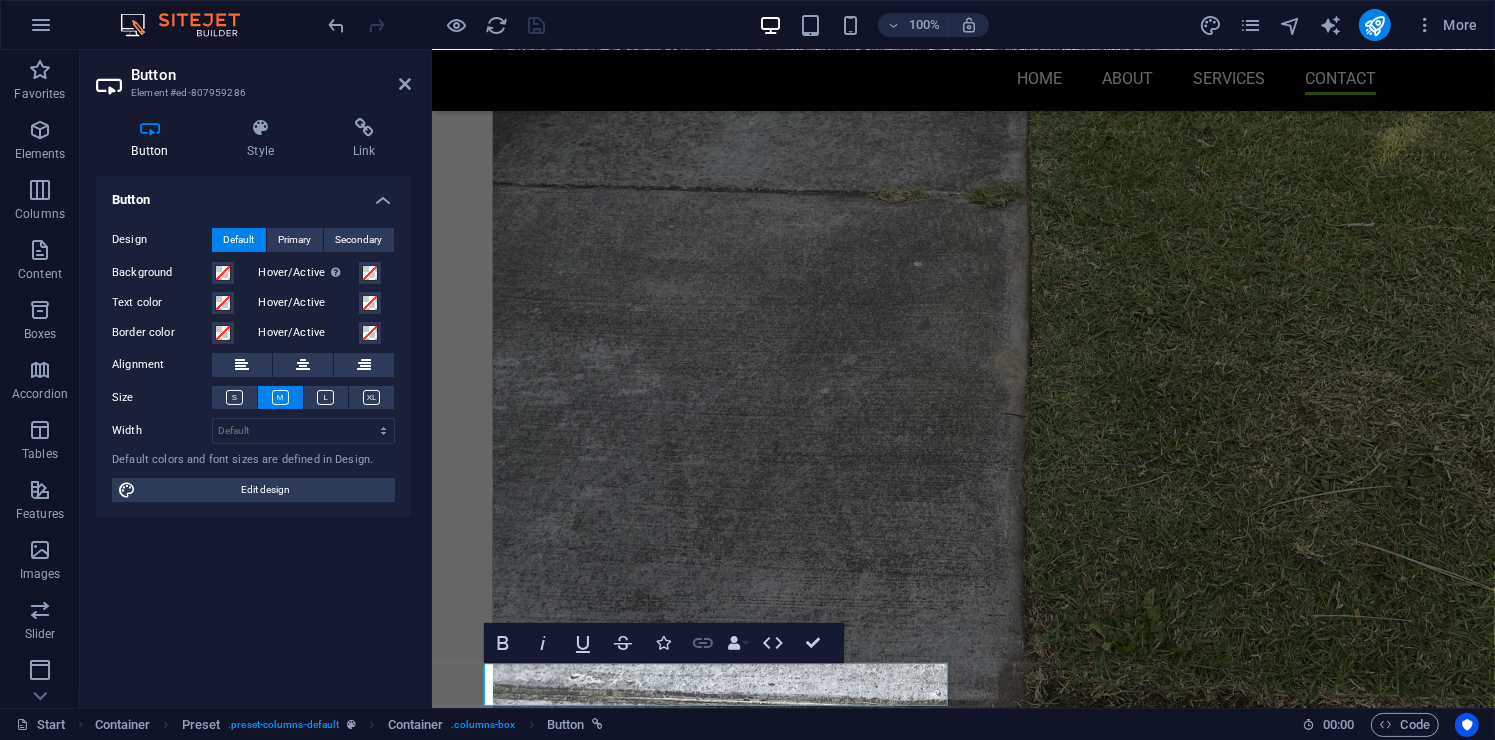 scroll, scrollTop: 3388, scrollLeft: 0, axis: vertical 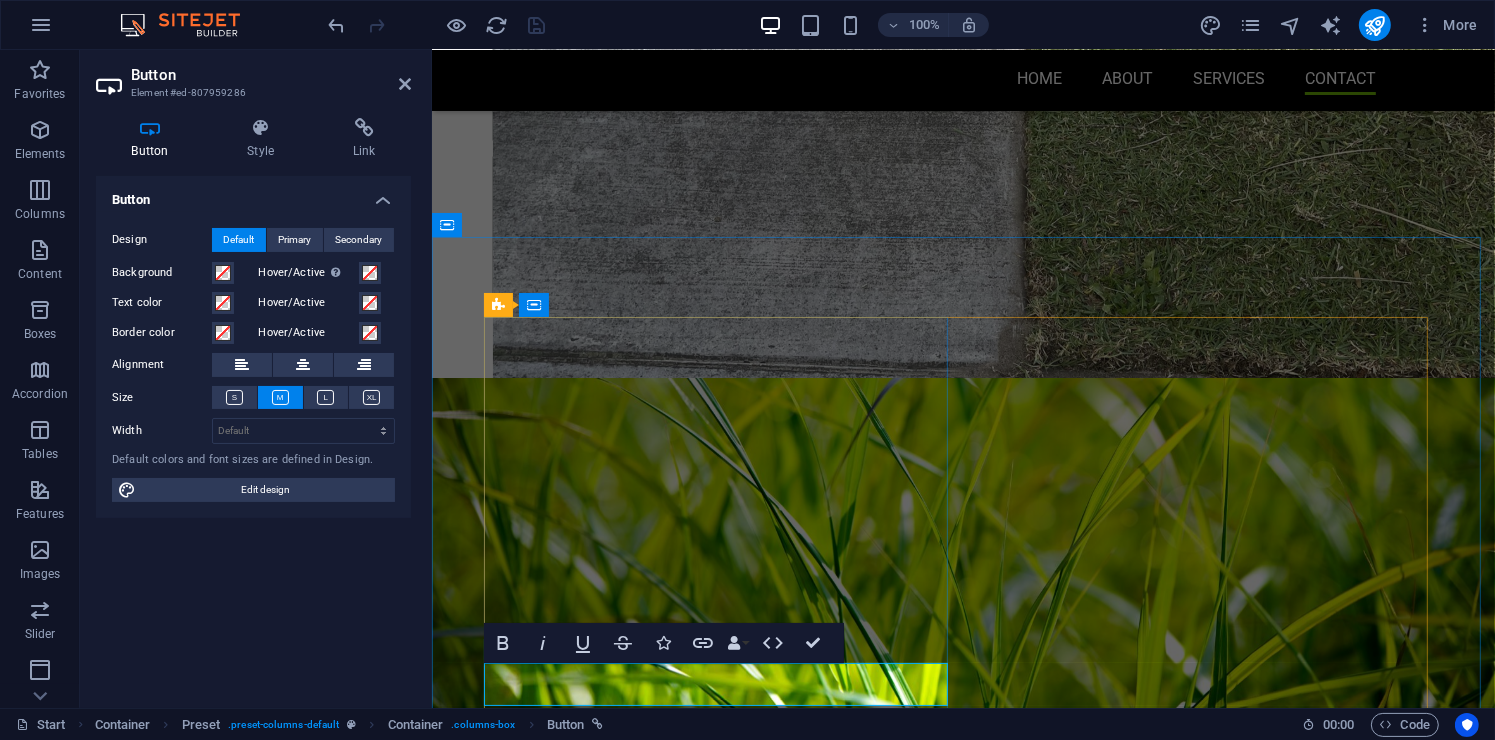 click on "[PHONE]" at bounding box center [616, 2144] 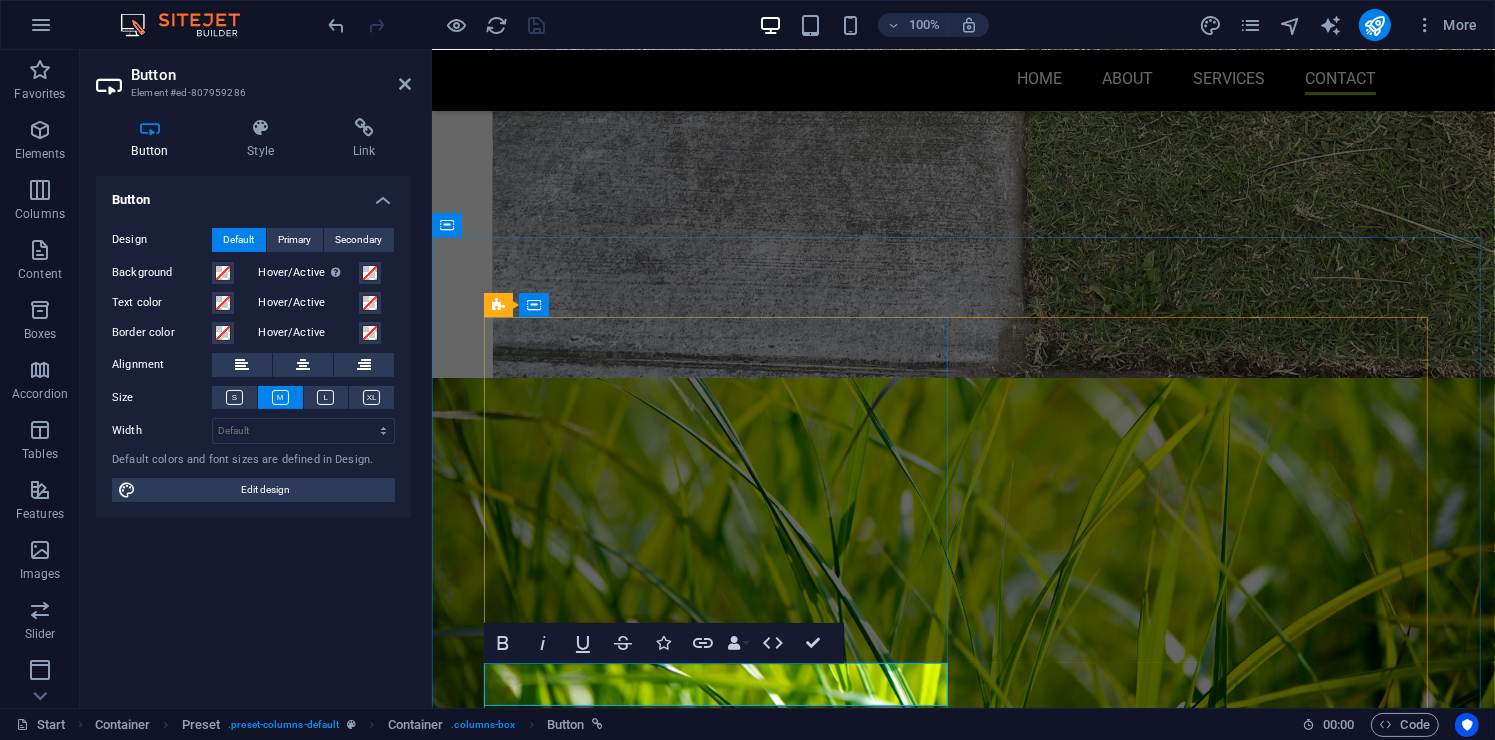 type 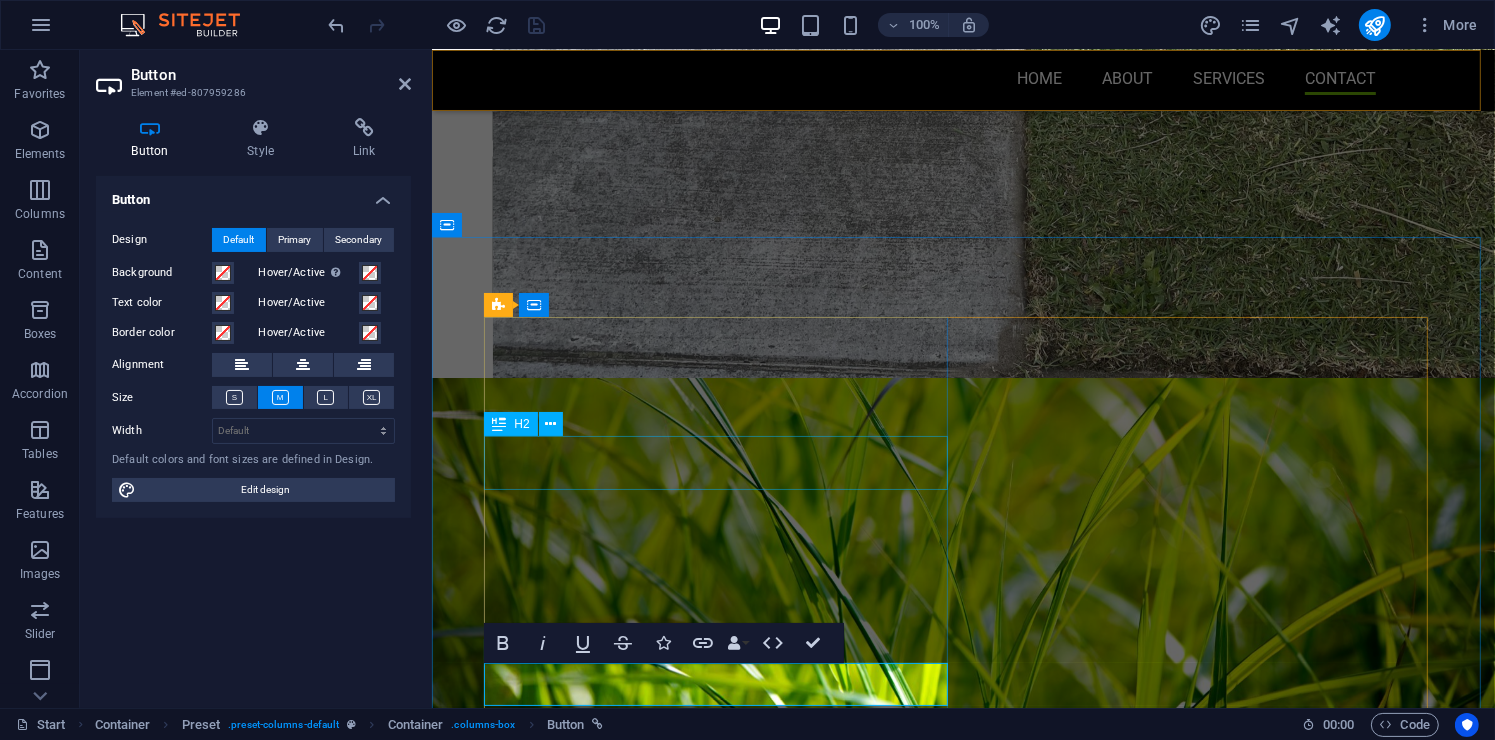 click on "Get in touch" at bounding box center [963, 1974] 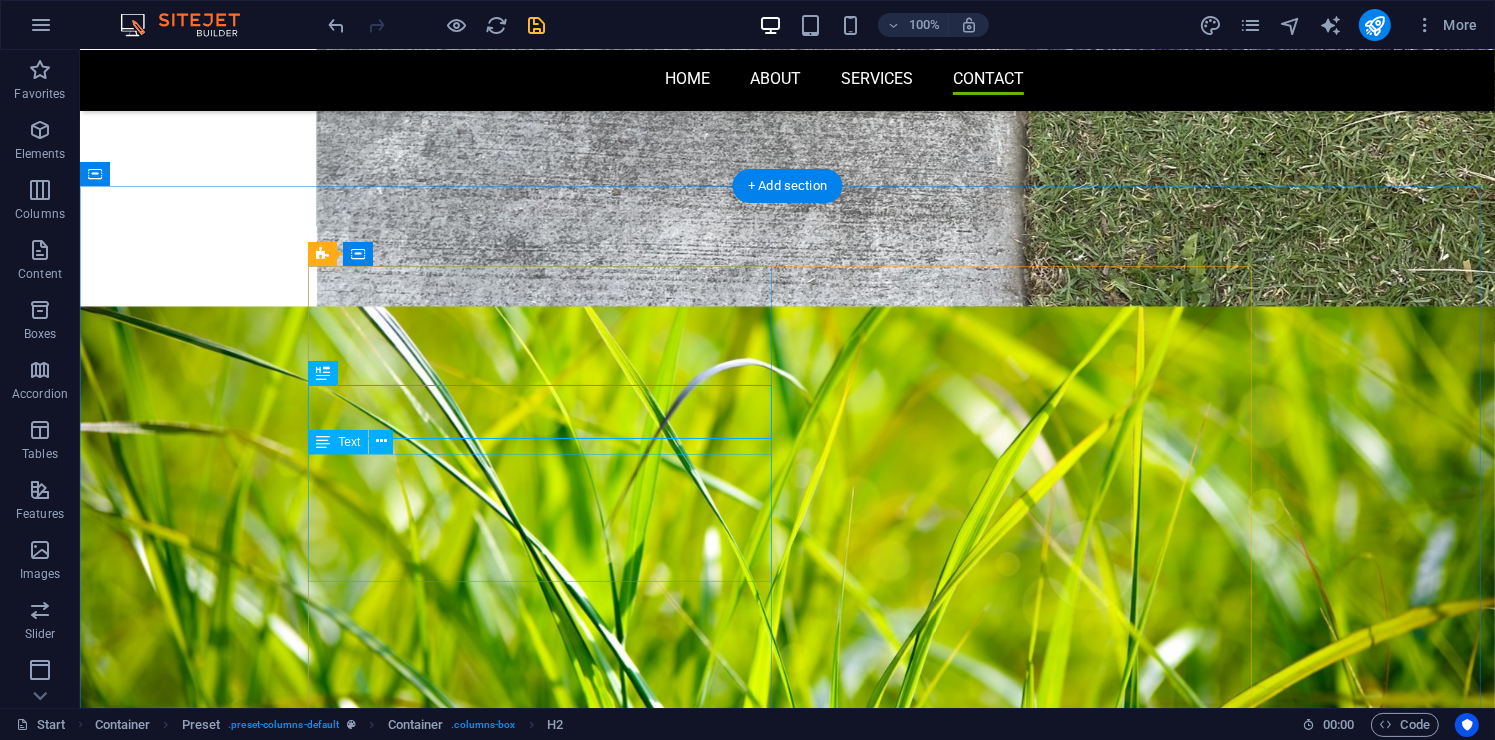 scroll, scrollTop: 3050, scrollLeft: 0, axis: vertical 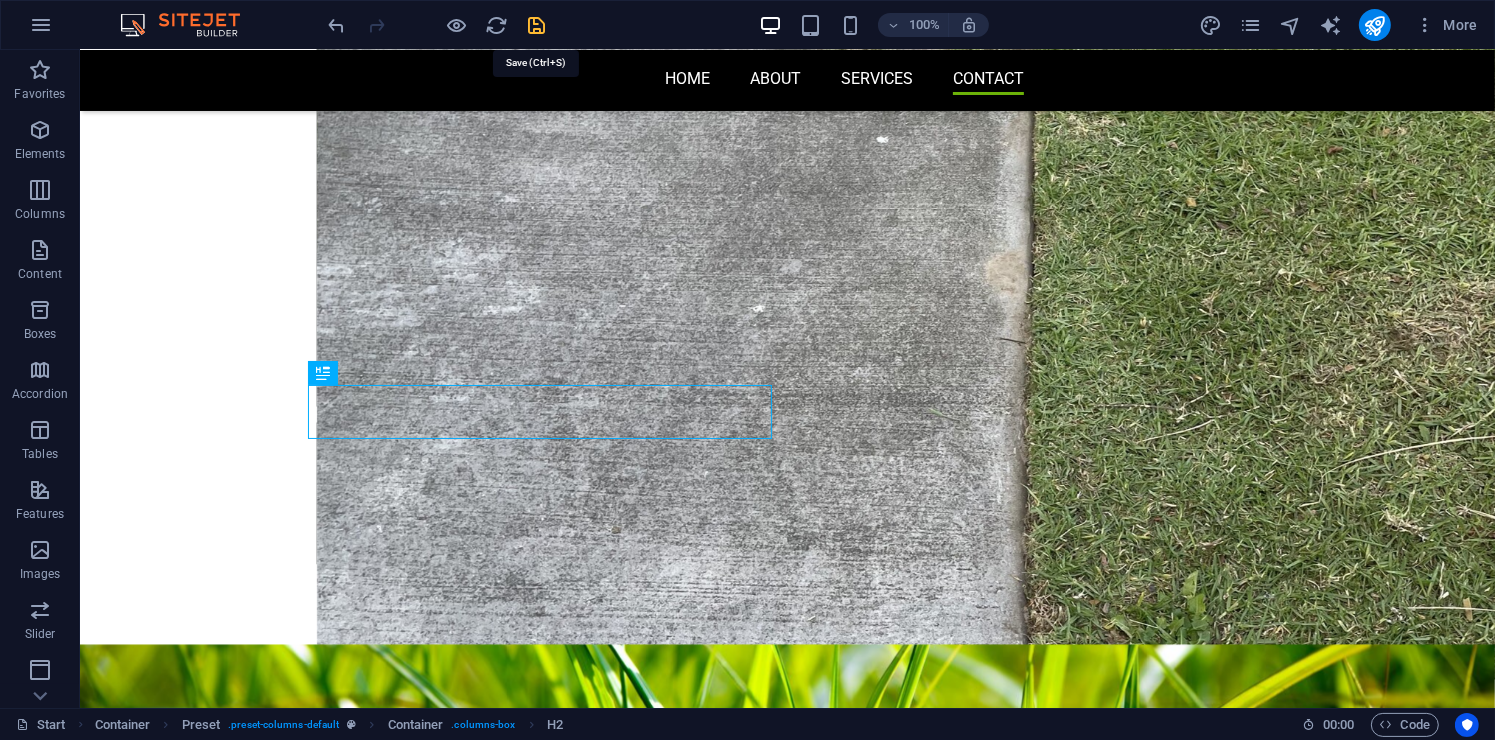 click at bounding box center (537, 25) 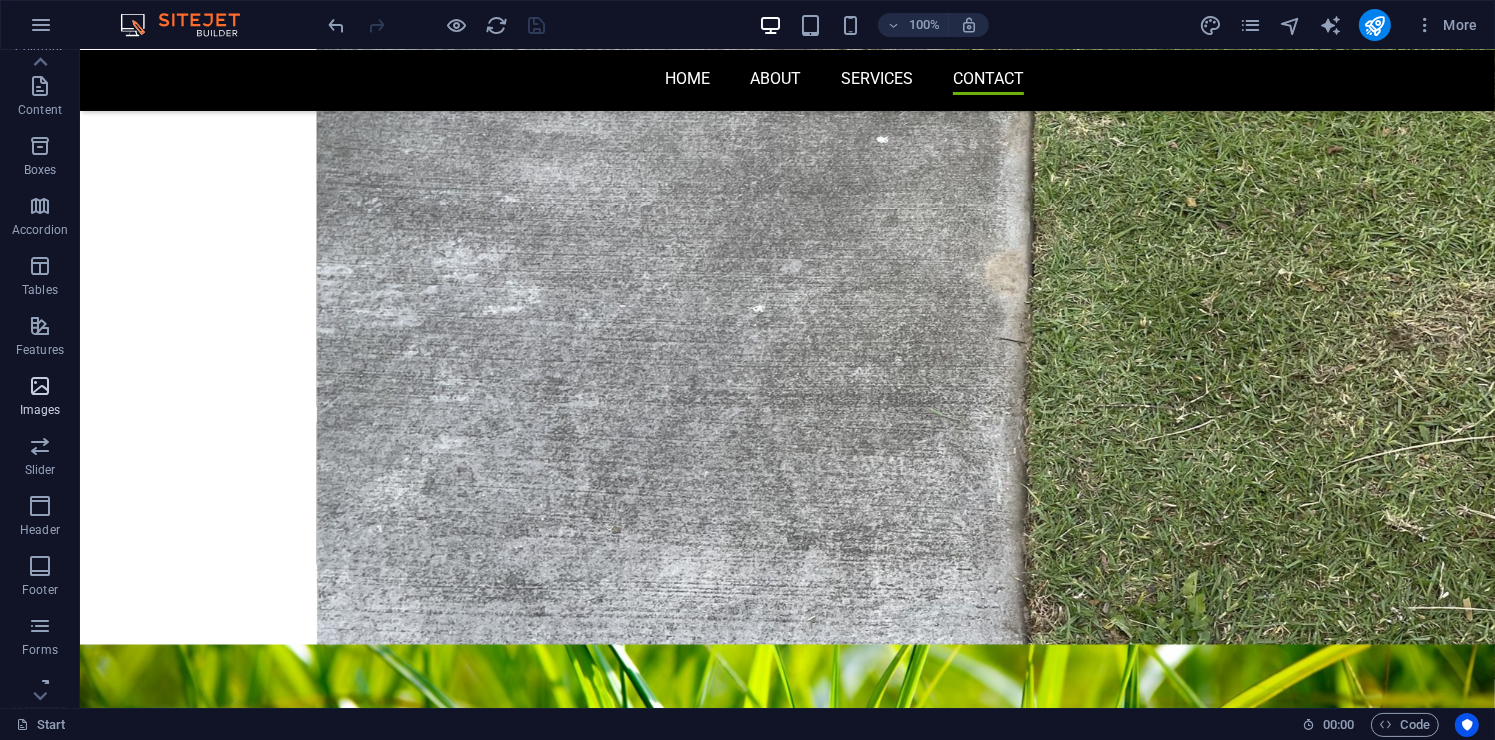 scroll, scrollTop: 241, scrollLeft: 0, axis: vertical 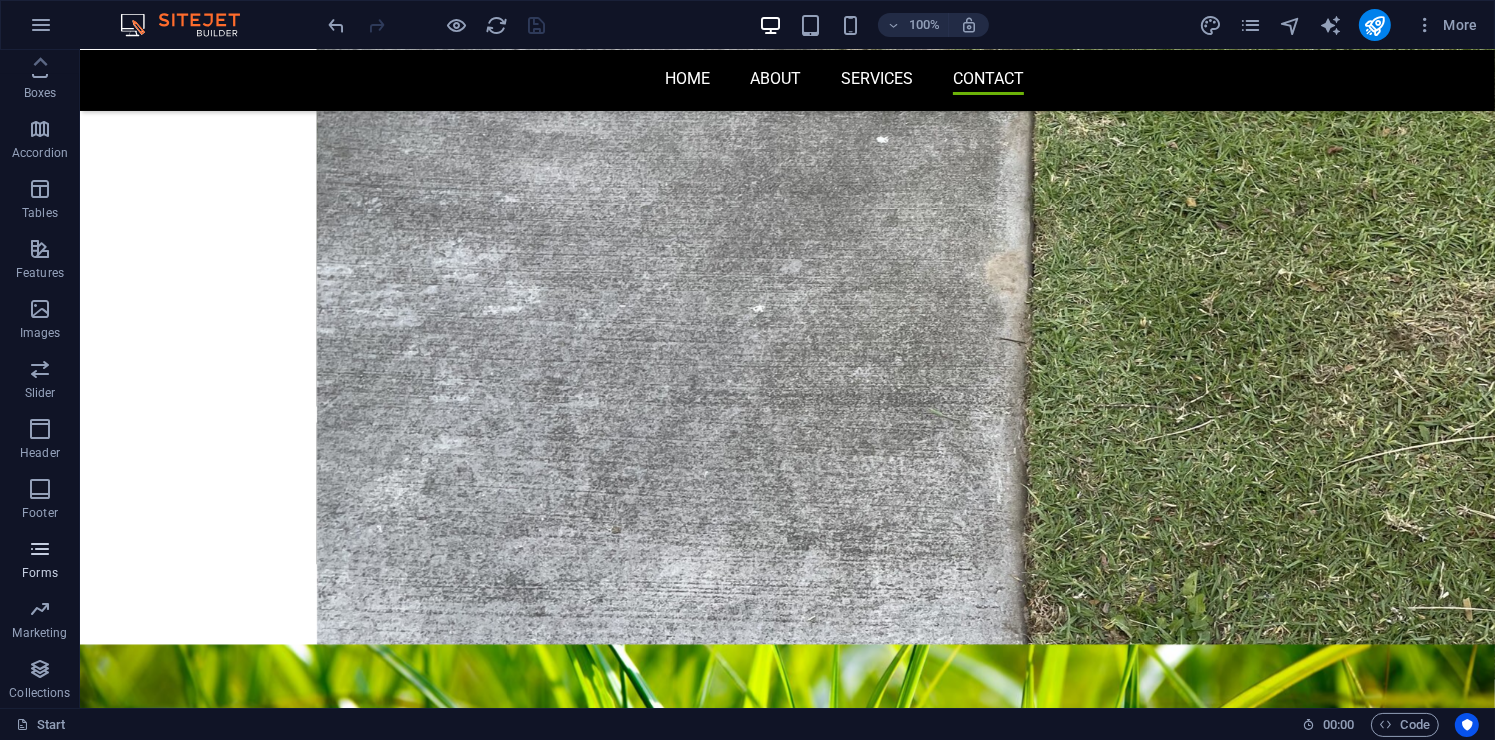 click on "Forms" at bounding box center (40, 573) 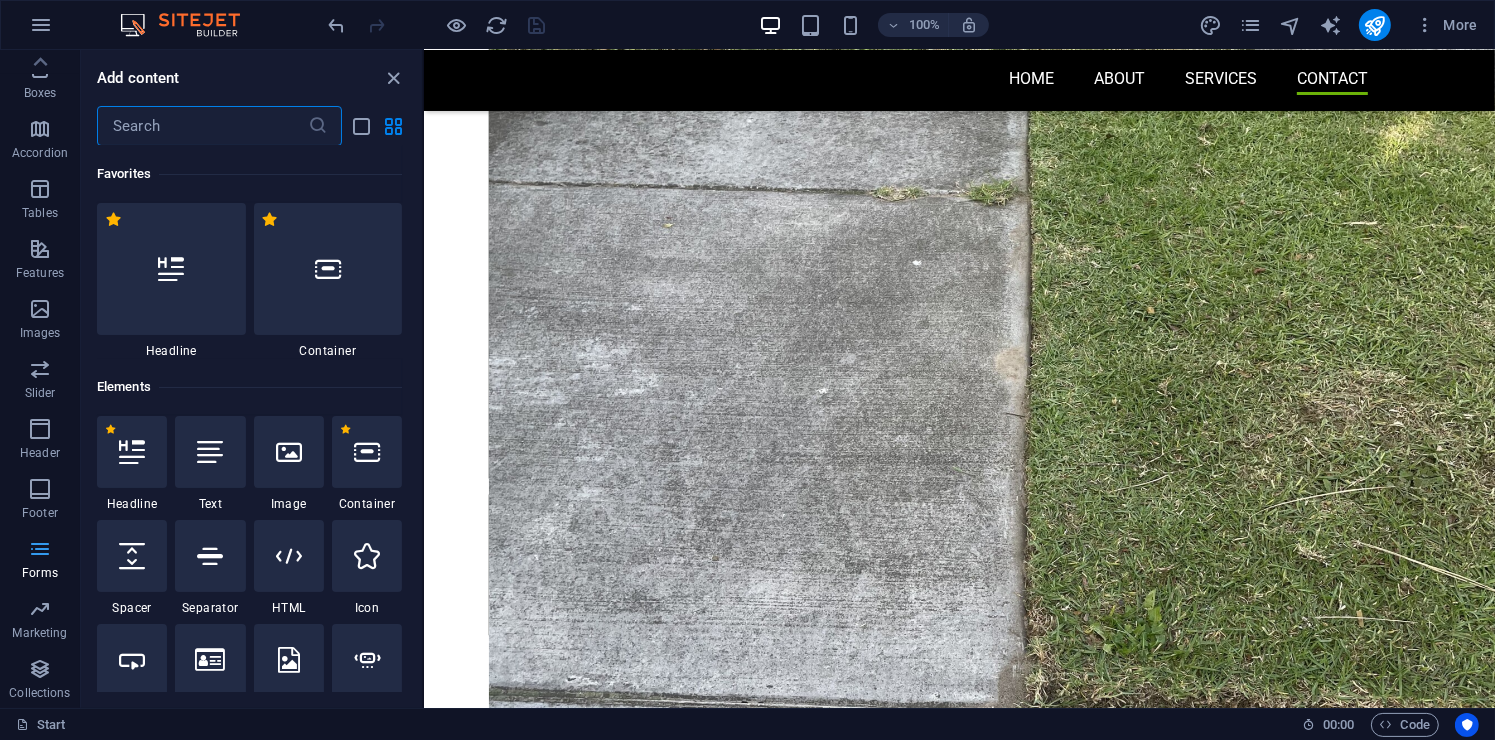 scroll, scrollTop: 3388, scrollLeft: 0, axis: vertical 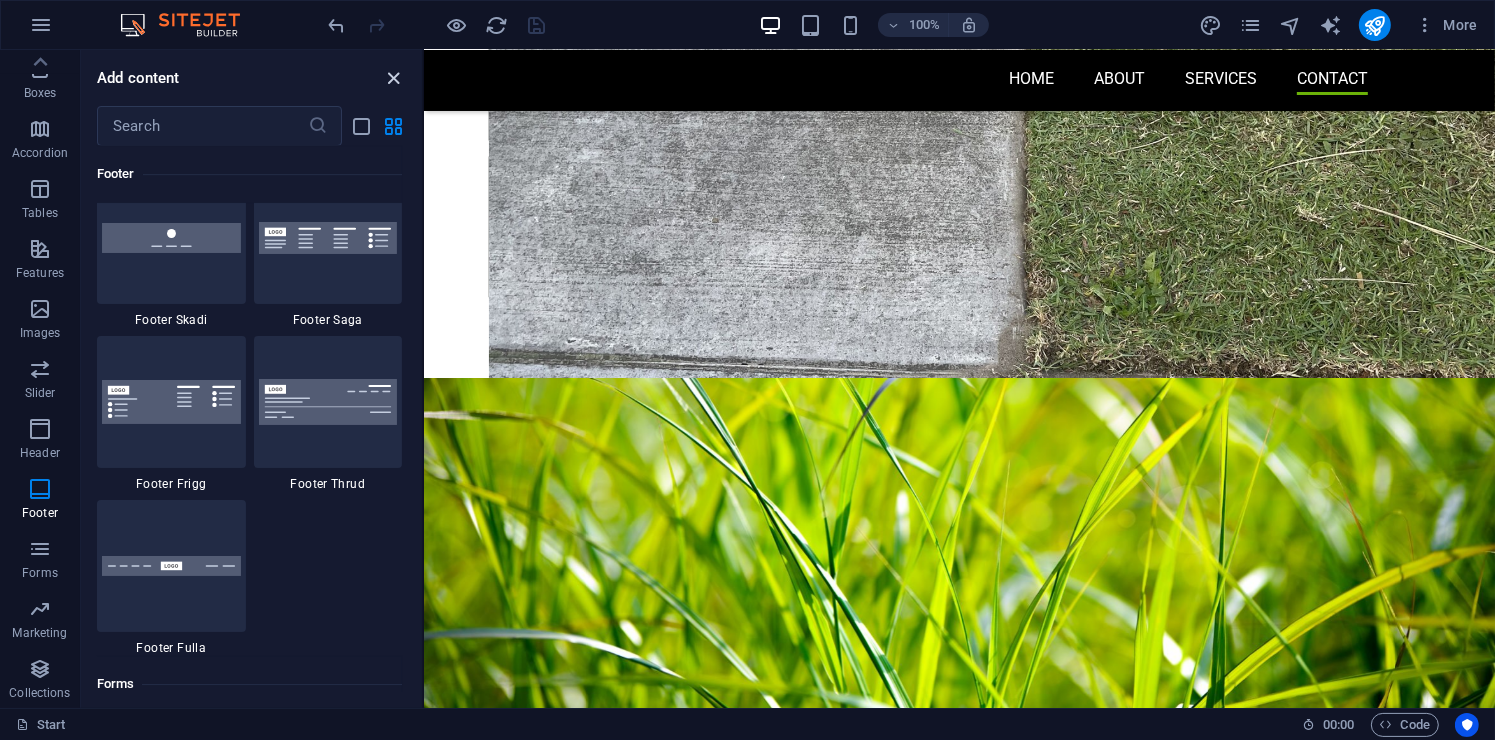 click at bounding box center (394, 78) 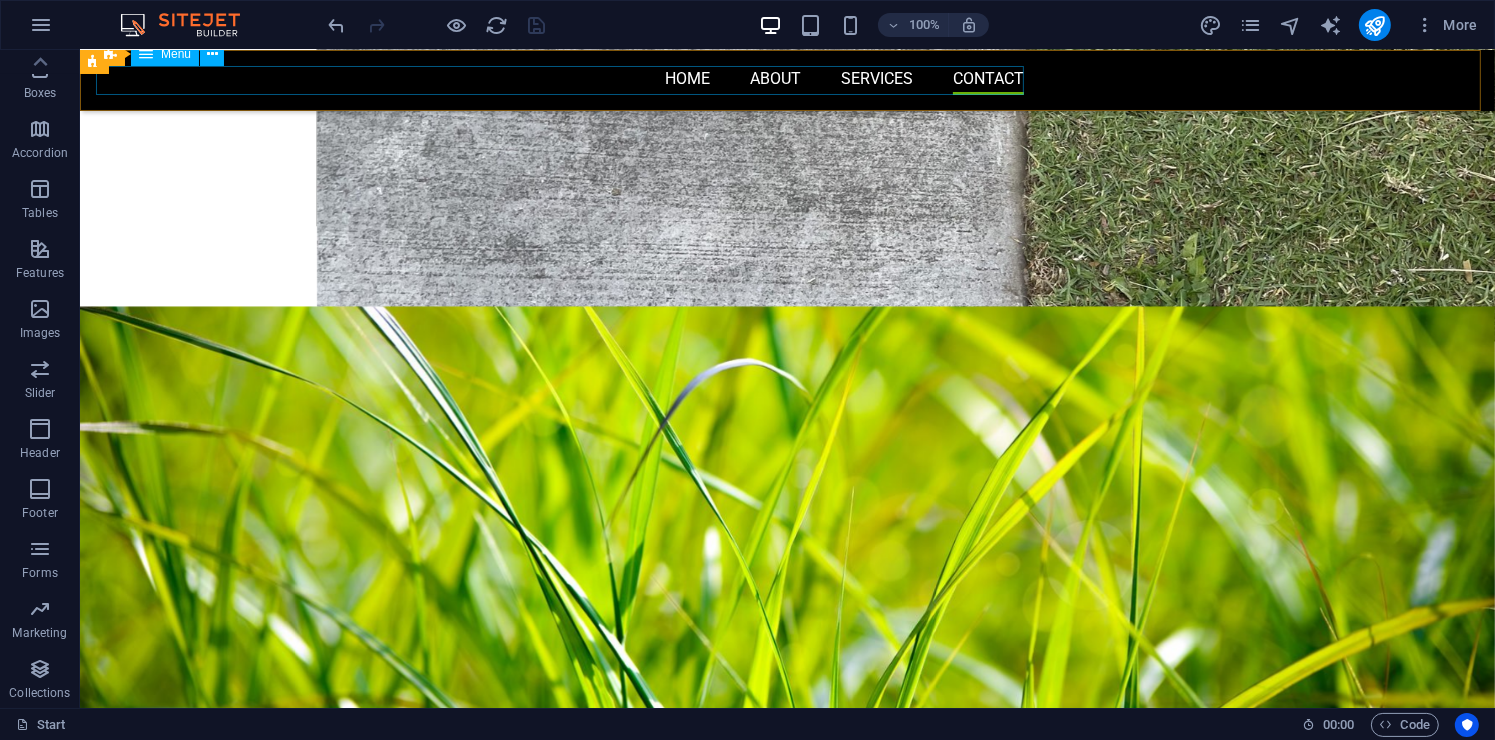 scroll, scrollTop: 3050, scrollLeft: 0, axis: vertical 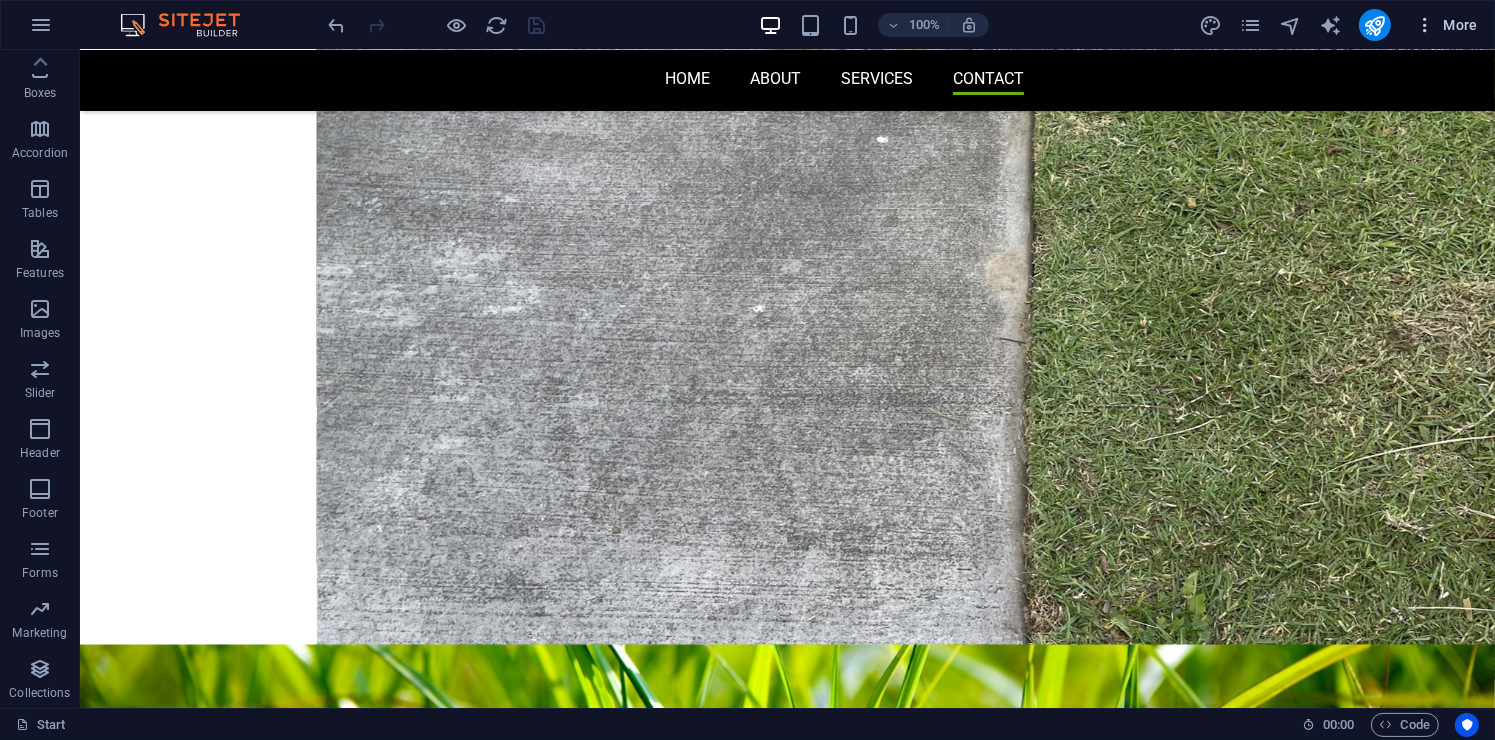 click on "More" at bounding box center [1446, 25] 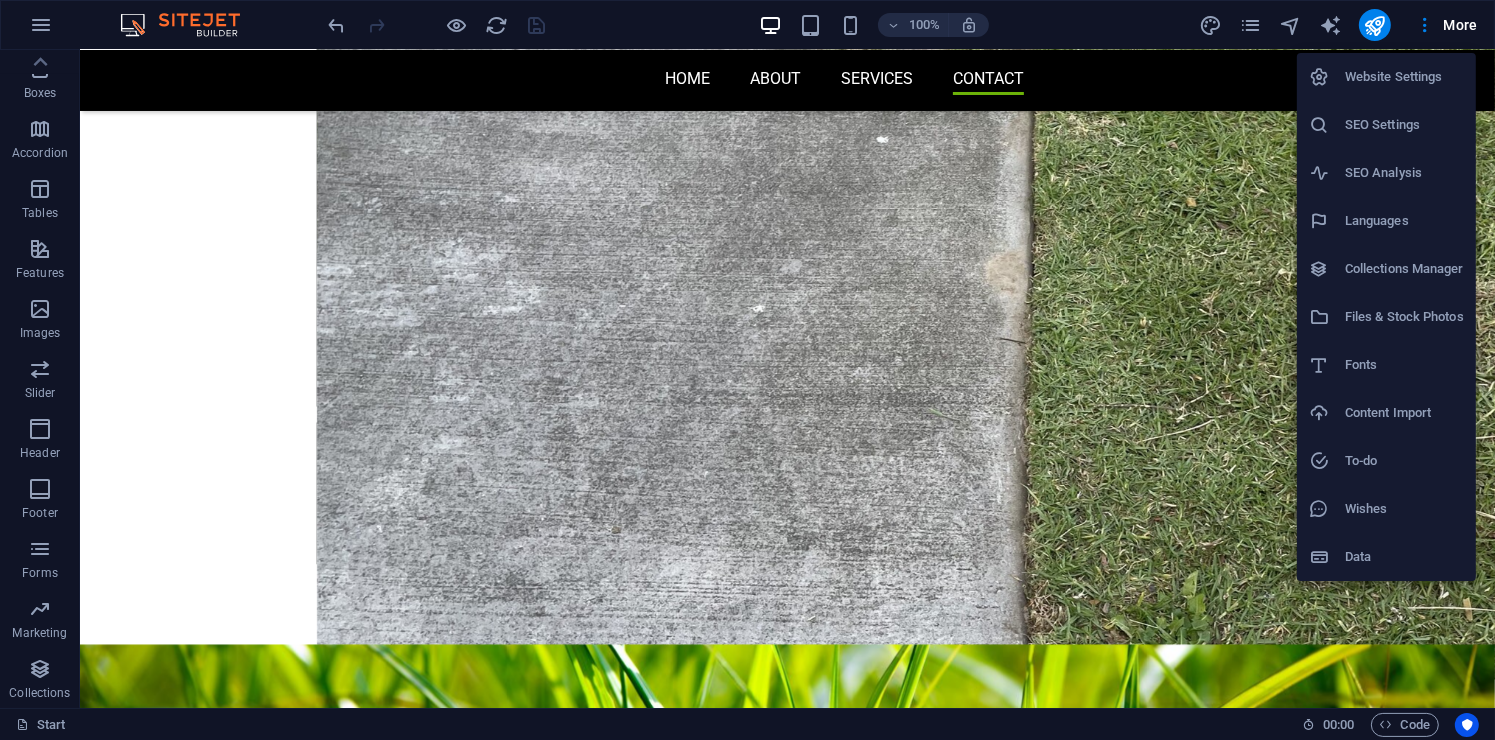 click on "Website Settings" at bounding box center (1404, 77) 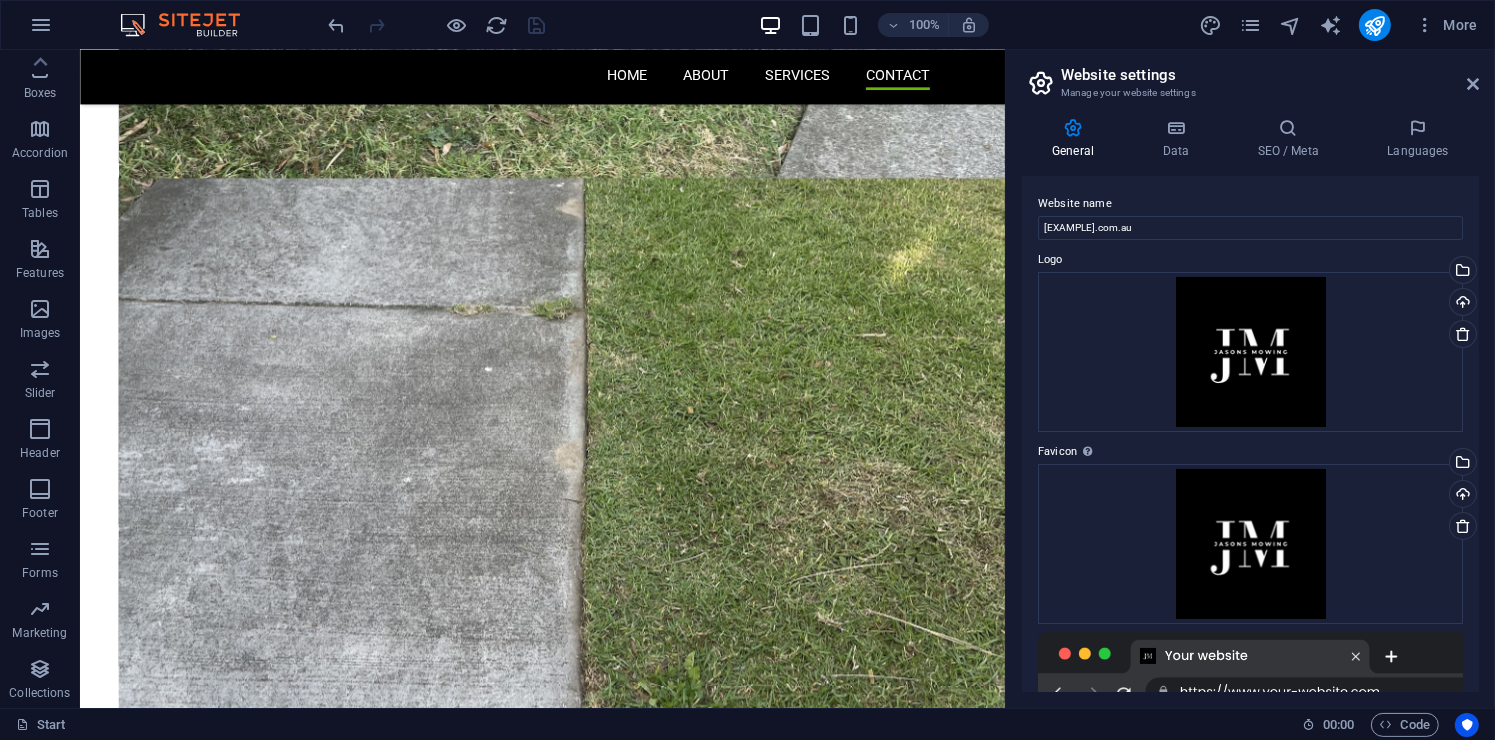 scroll, scrollTop: 3512, scrollLeft: 0, axis: vertical 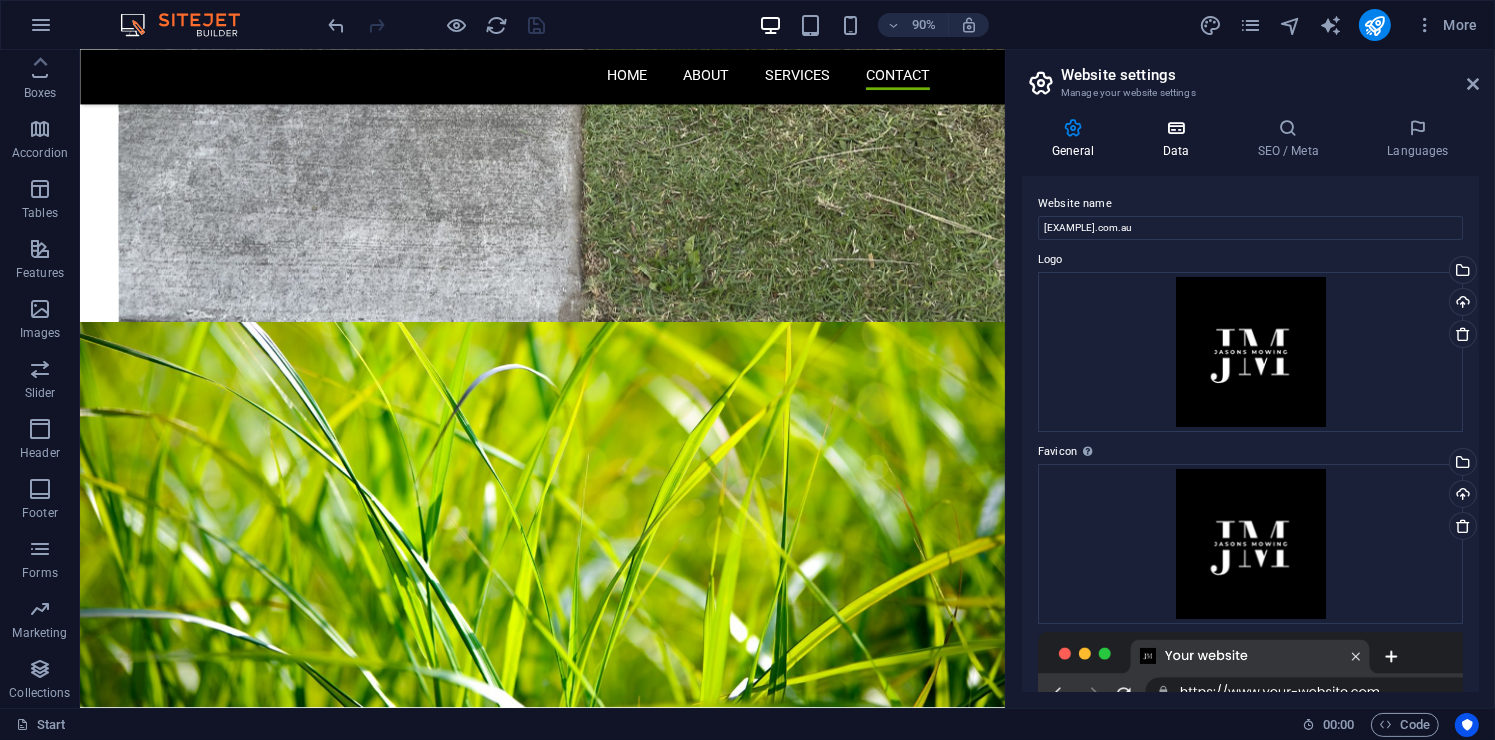 click on "Data" at bounding box center [1179, 139] 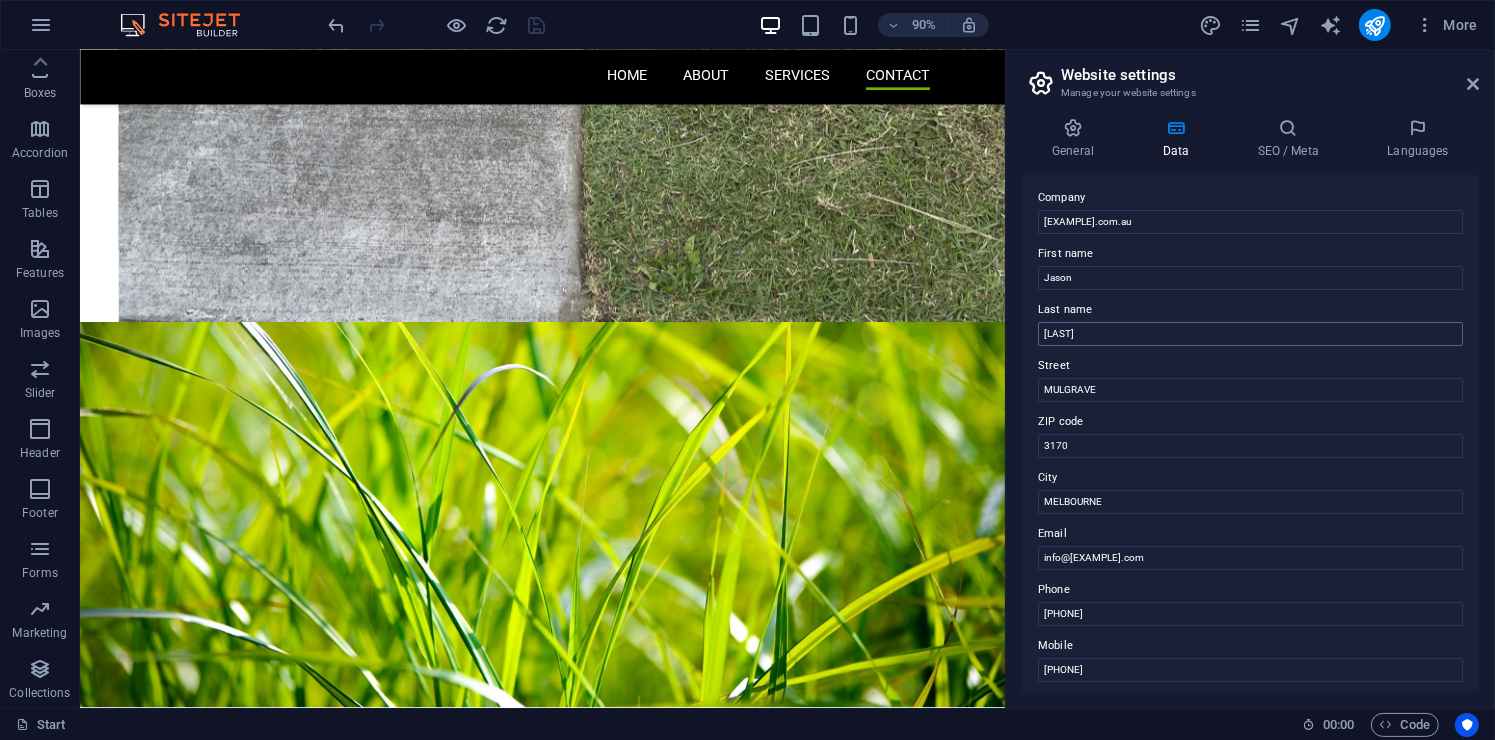 scroll, scrollTop: 48, scrollLeft: 0, axis: vertical 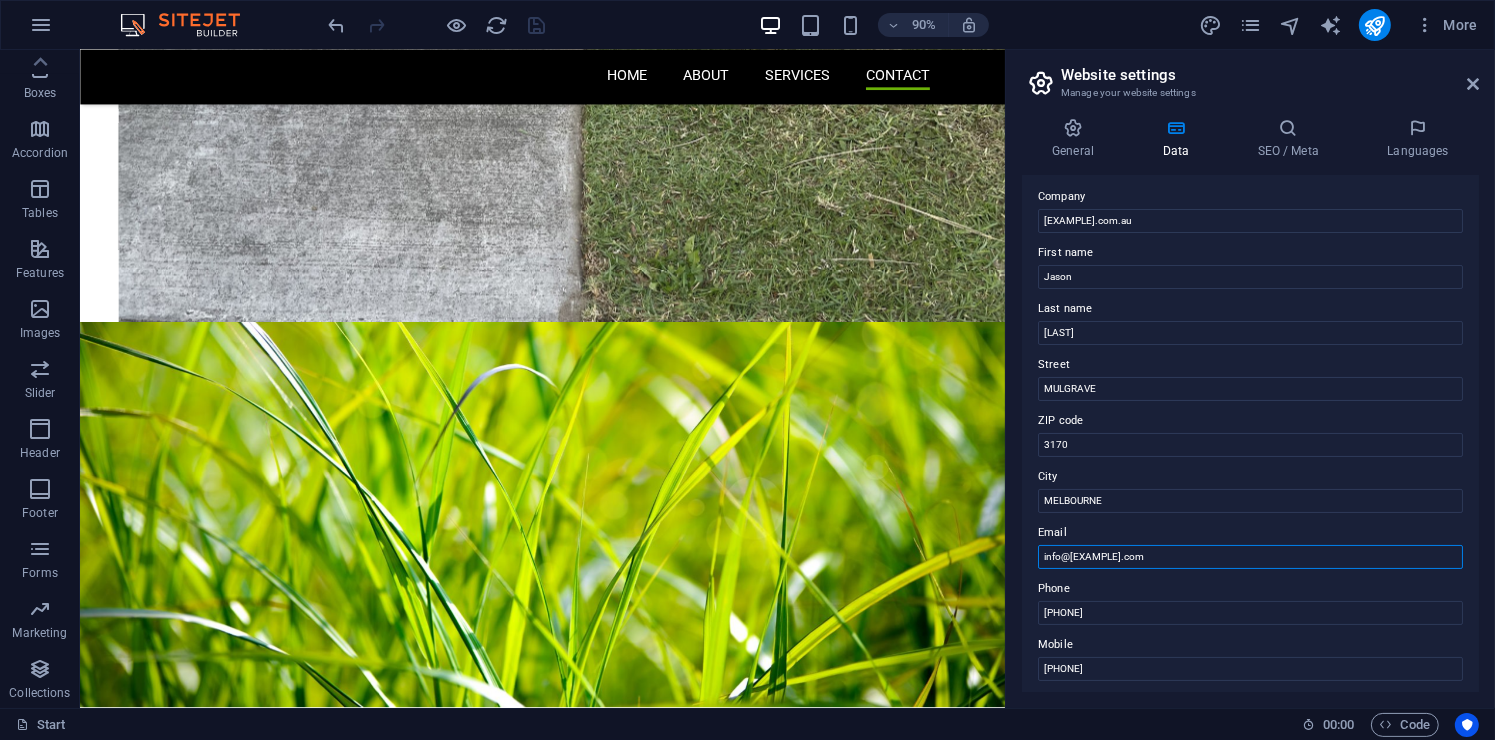 click on "info@[EXAMPLE].com" at bounding box center (1250, 557) 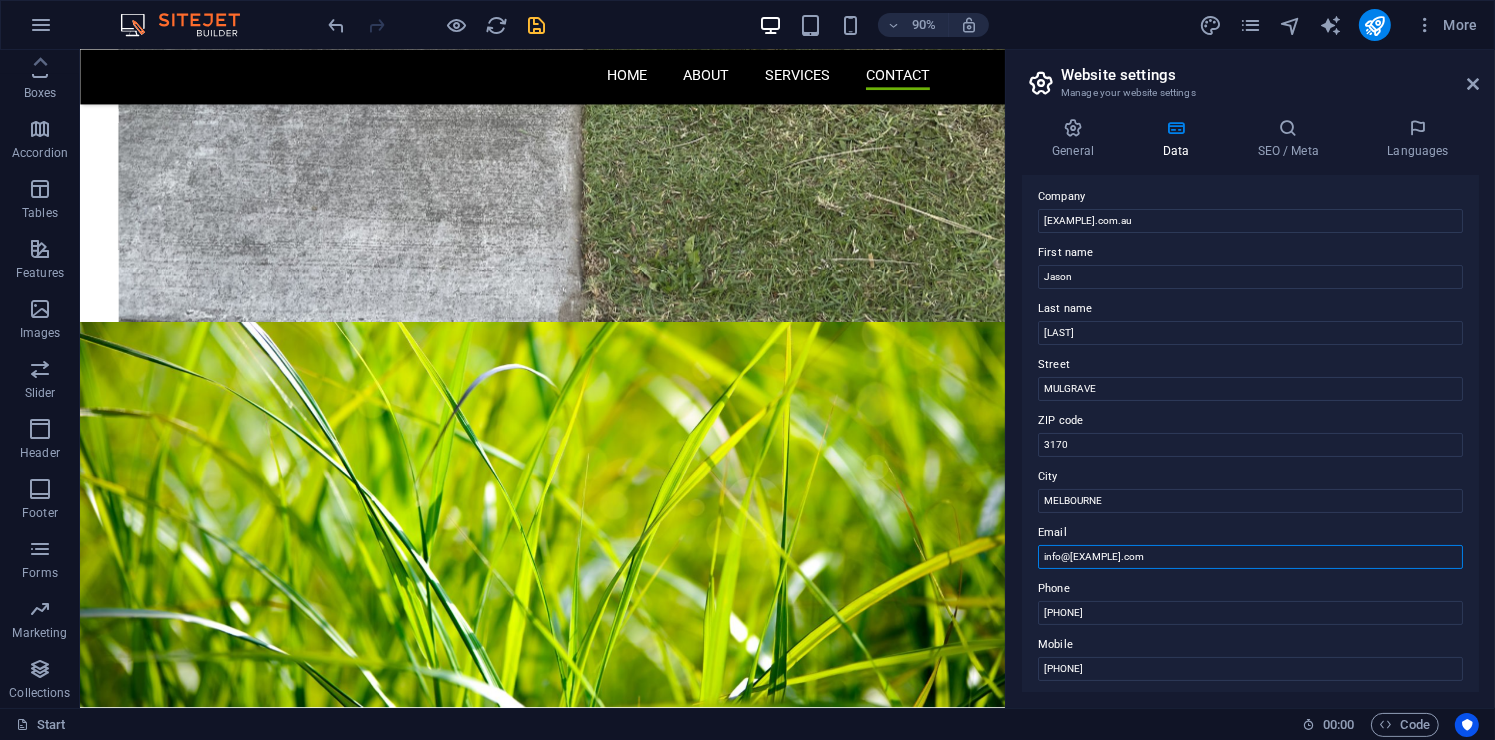 drag, startPoint x: 1115, startPoint y: 555, endPoint x: 1086, endPoint y: 555, distance: 29 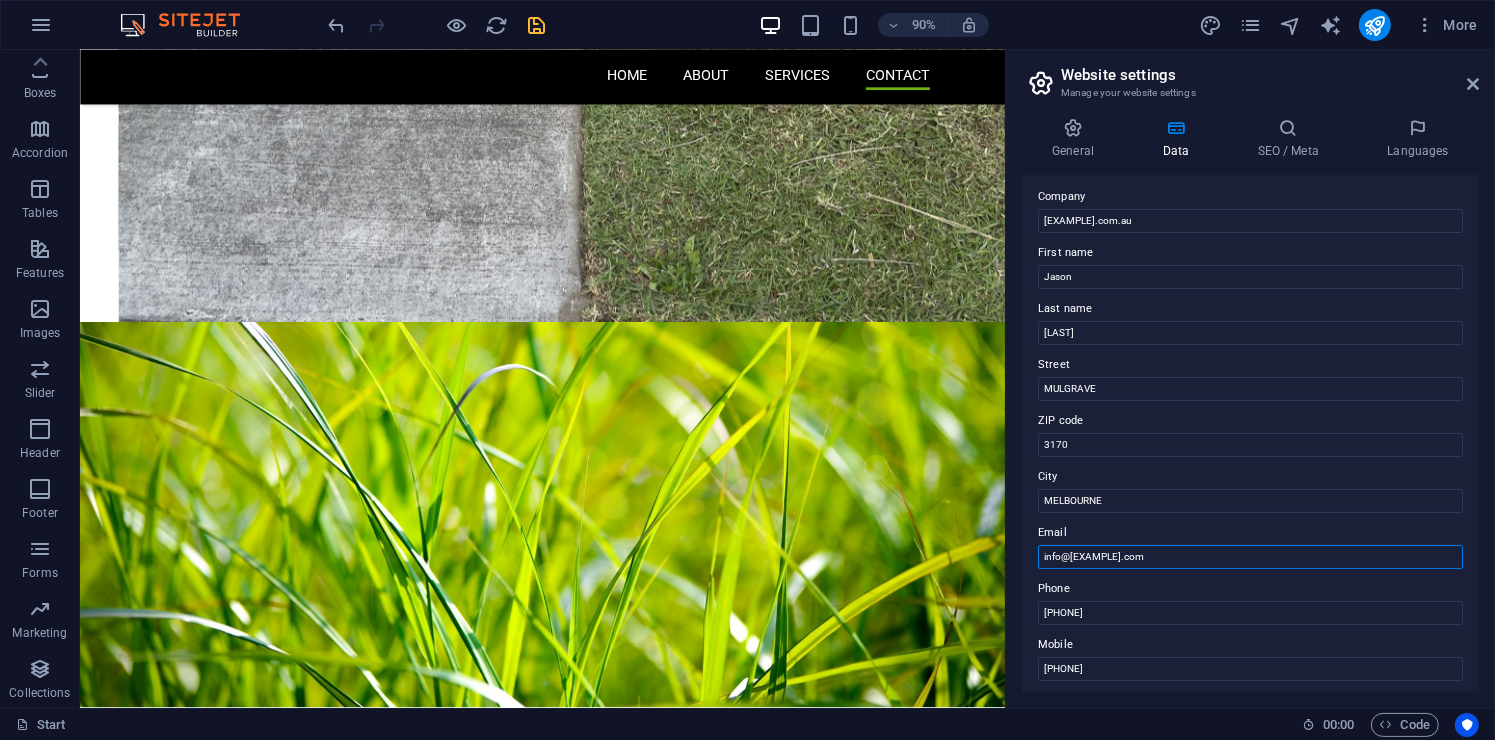 click on "info@[EXAMPLE].com" at bounding box center [1250, 557] 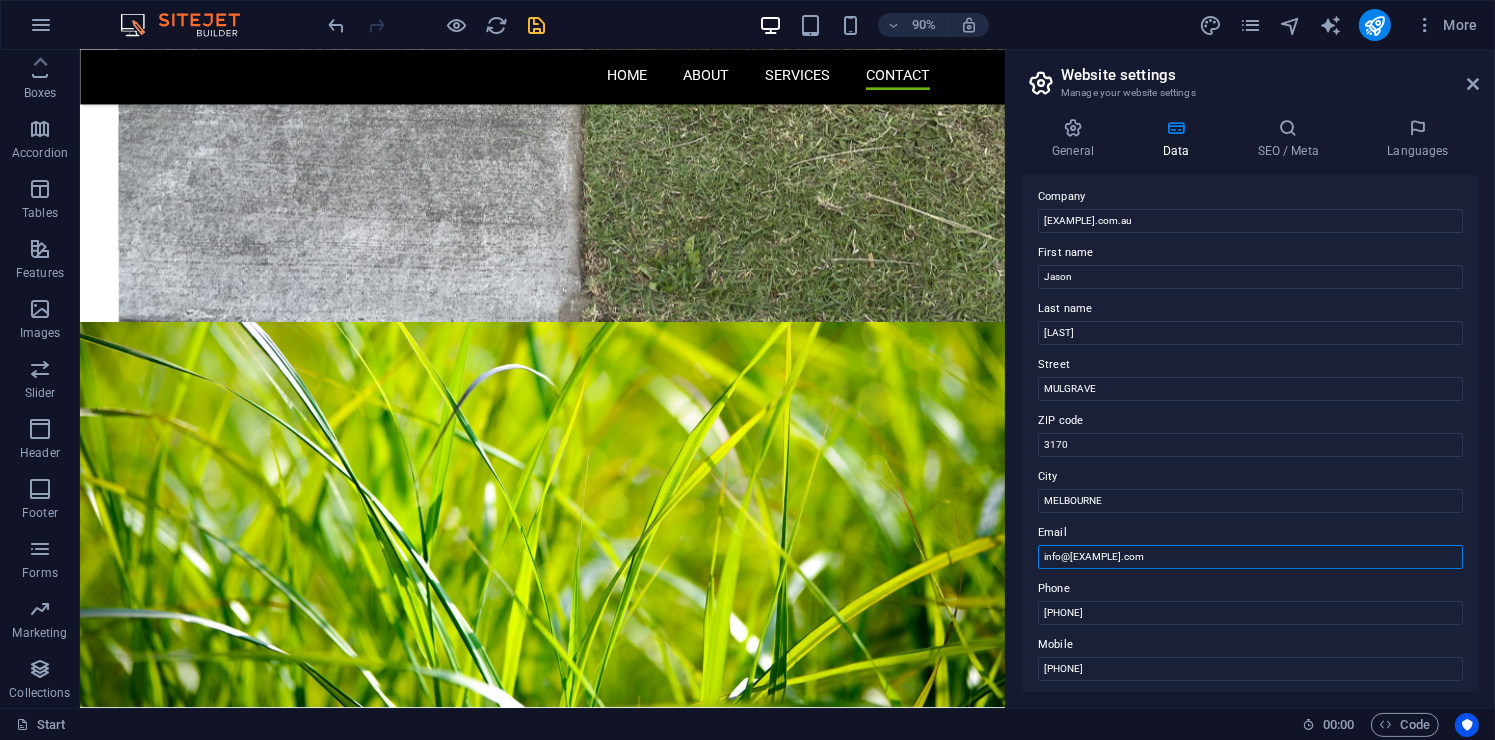 click on "info@[EXAMPLE].com" at bounding box center [1250, 557] 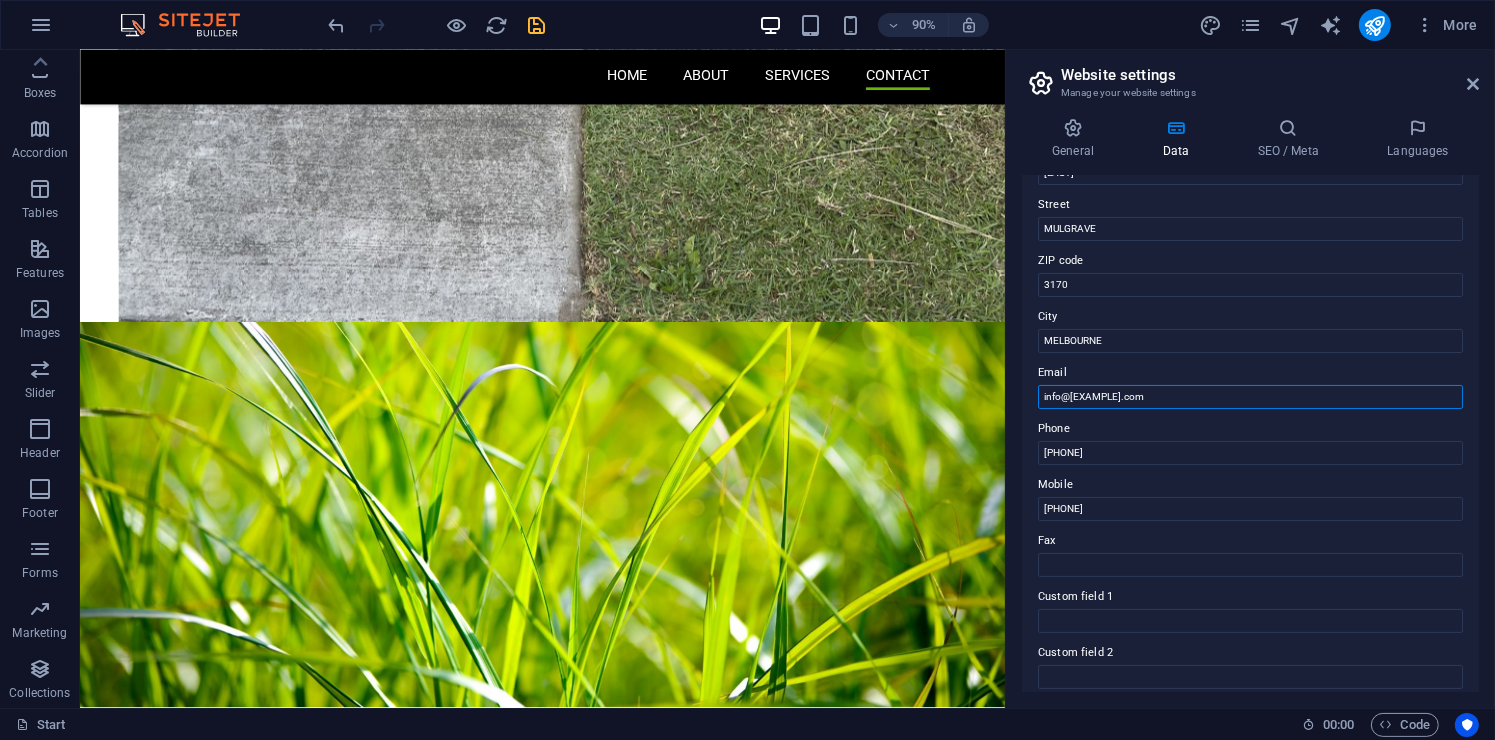 scroll, scrollTop: 444, scrollLeft: 0, axis: vertical 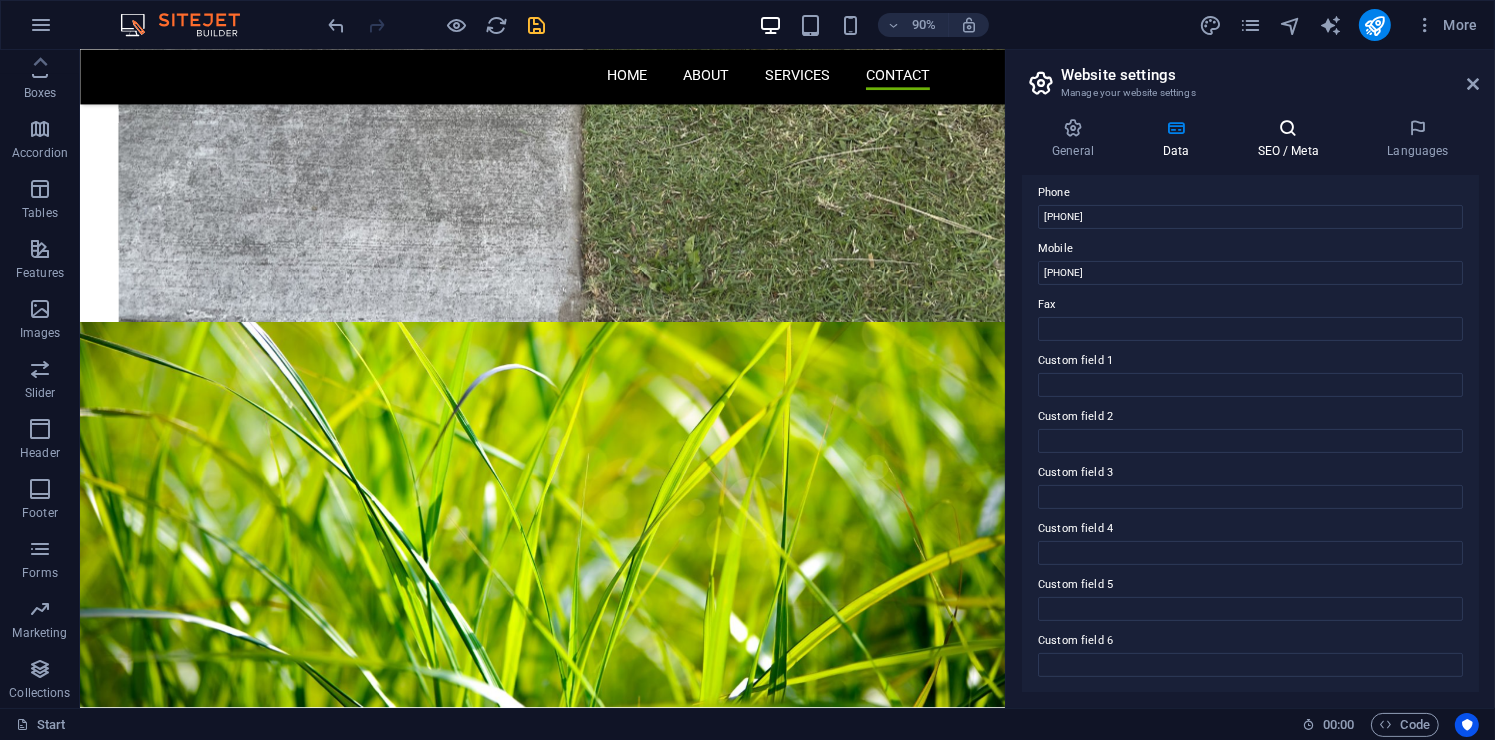 type on "info@[EXAMPLE].com" 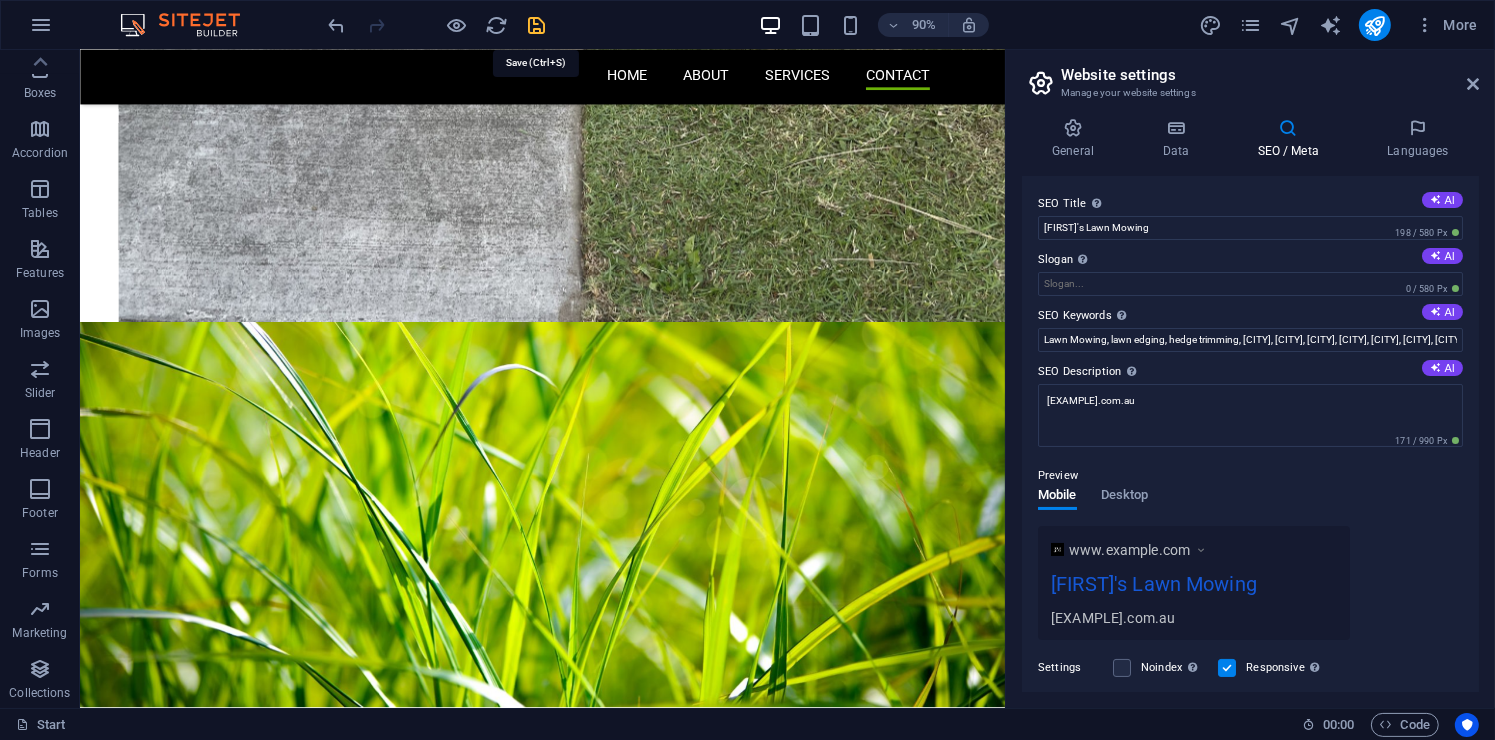 click at bounding box center (537, 25) 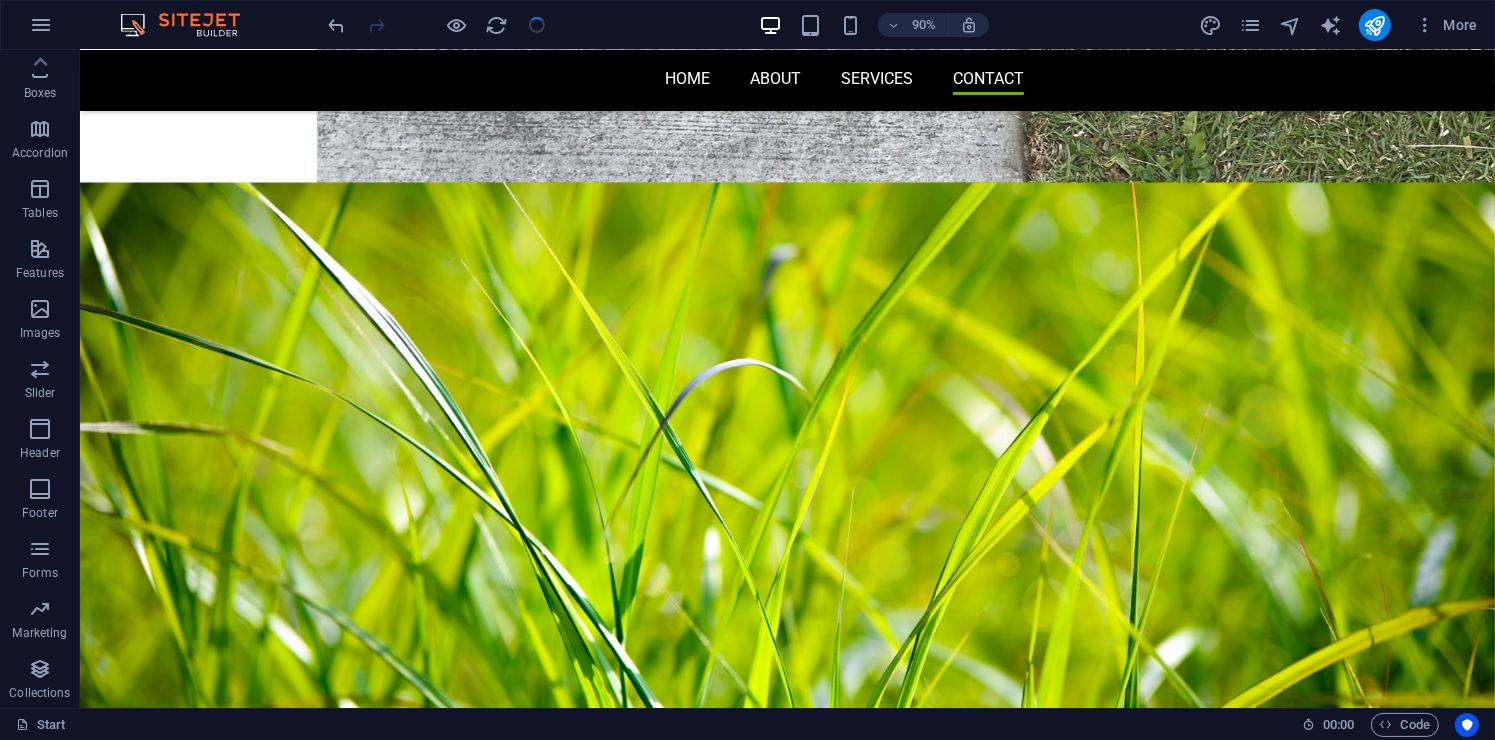 scroll, scrollTop: 3050, scrollLeft: 0, axis: vertical 